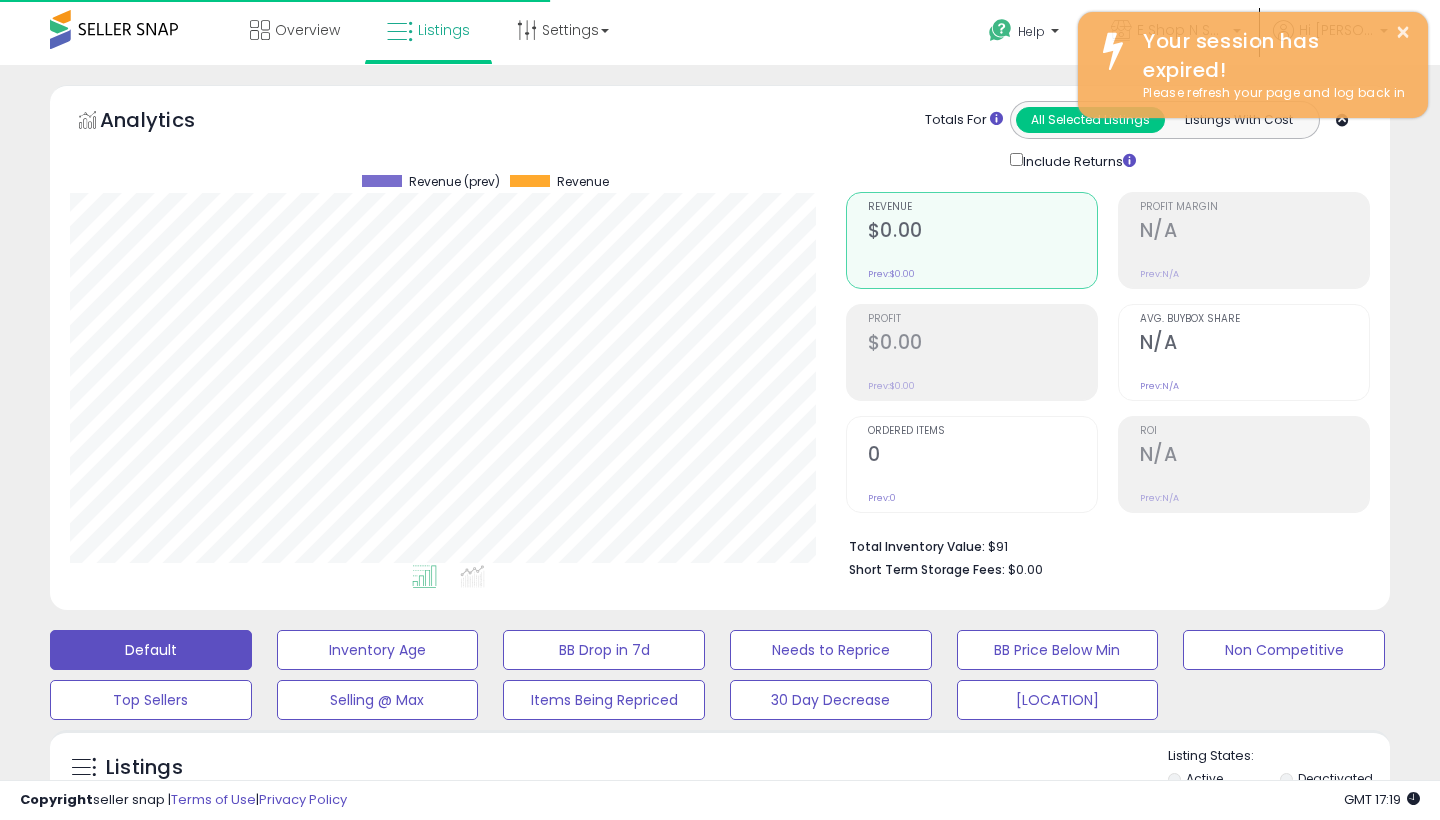 select on "****" 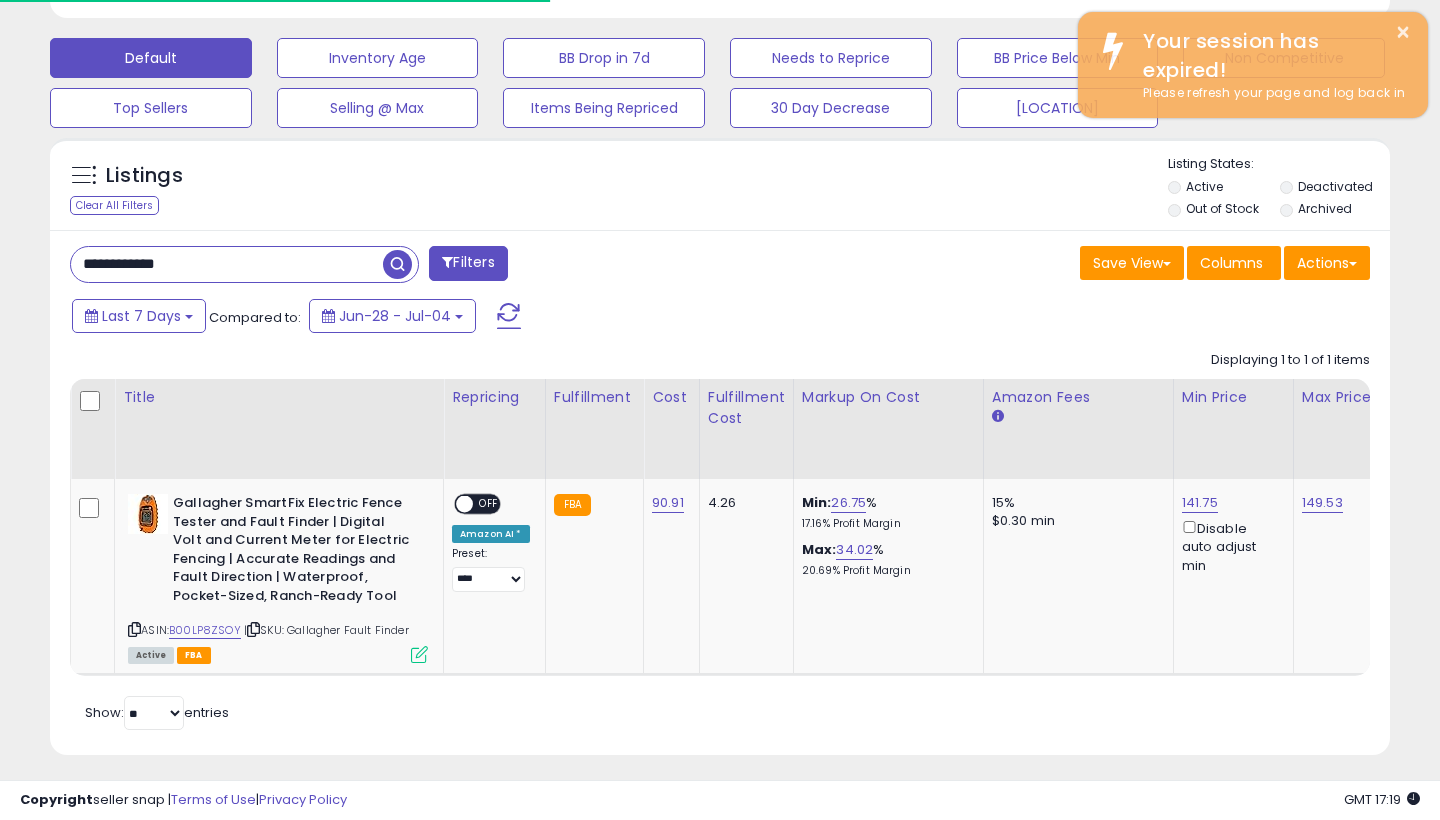scroll, scrollTop: 591, scrollLeft: 0, axis: vertical 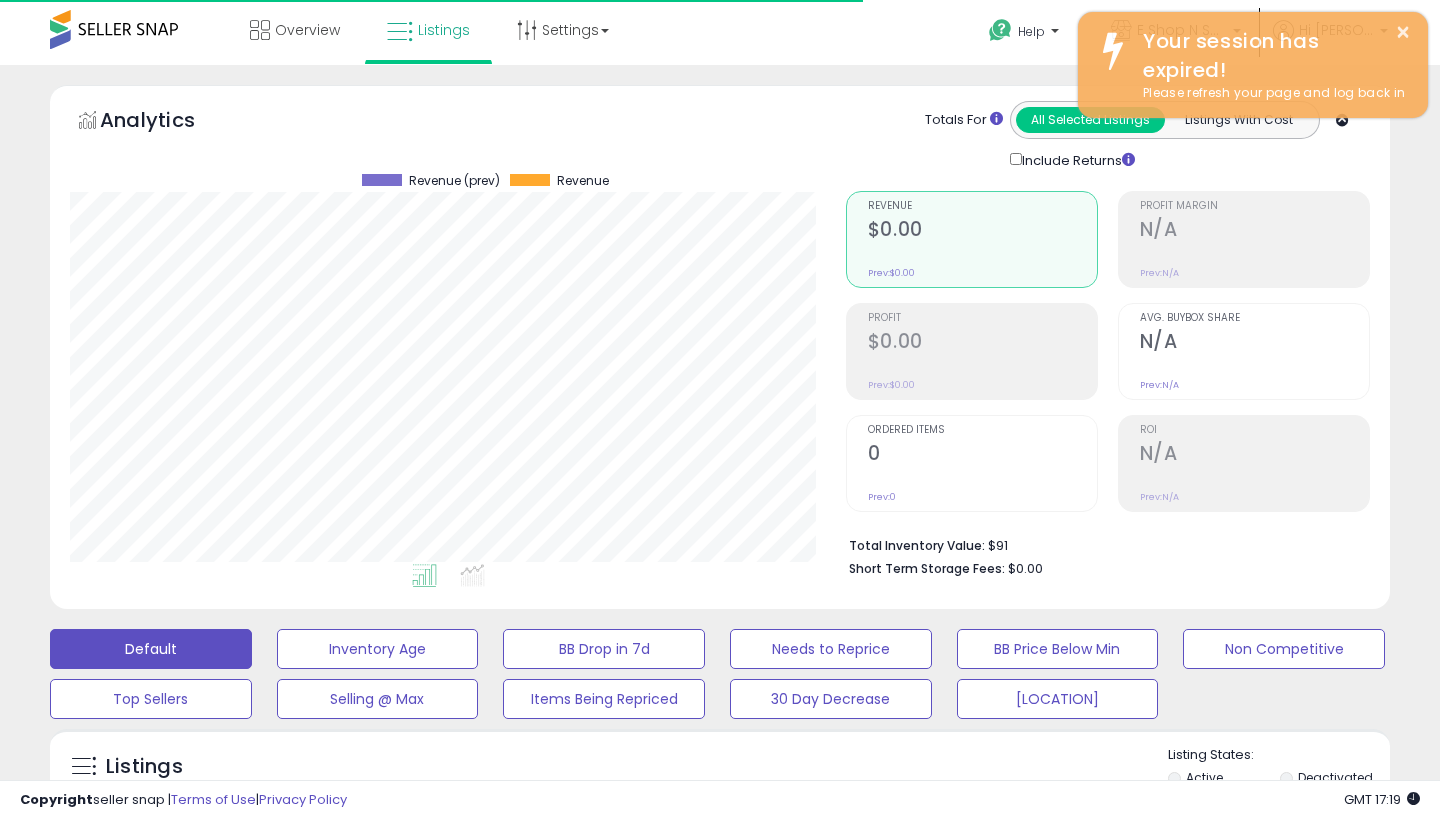 click at bounding box center [114, 29] 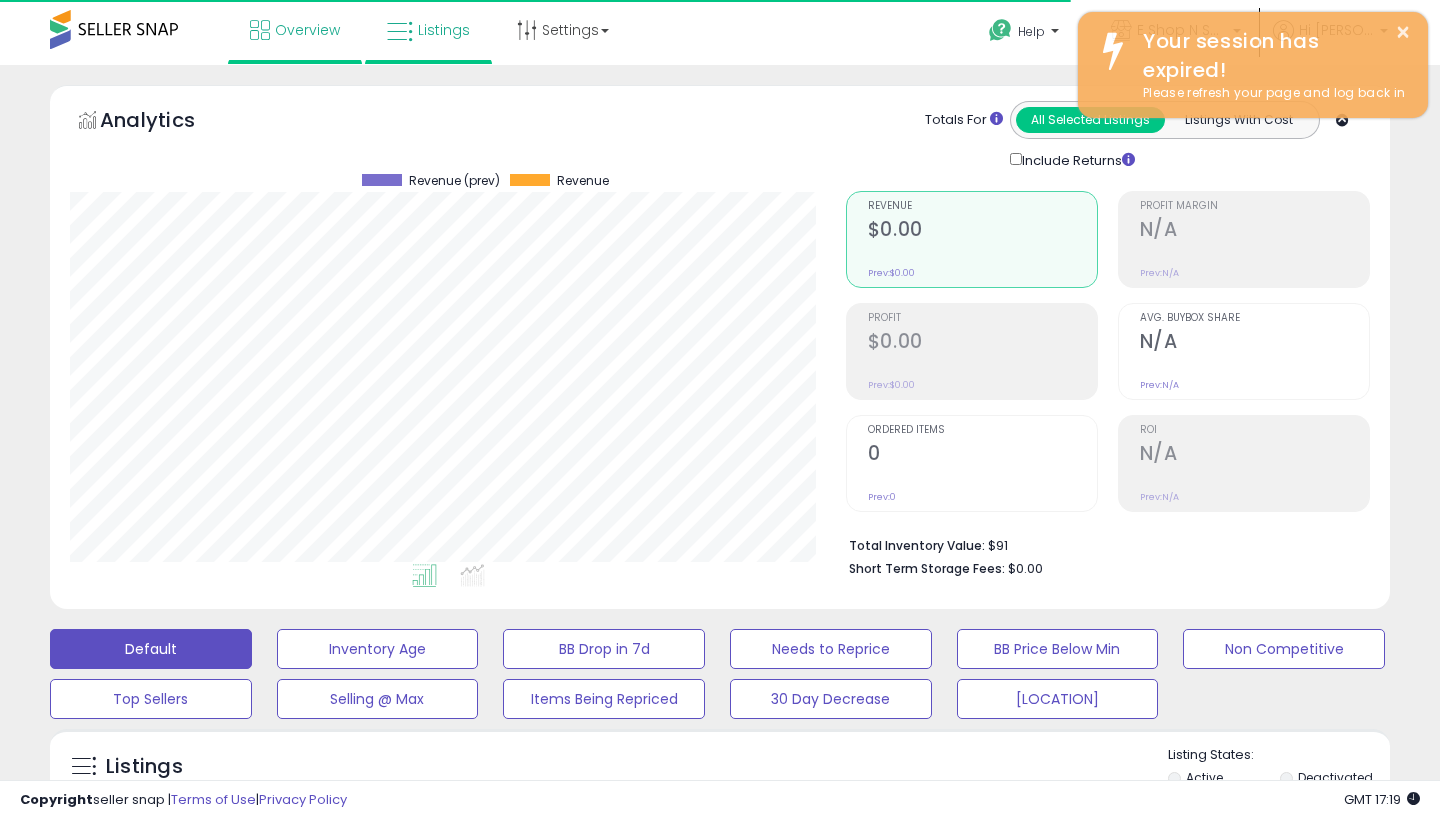 click on "Overview" at bounding box center [307, 30] 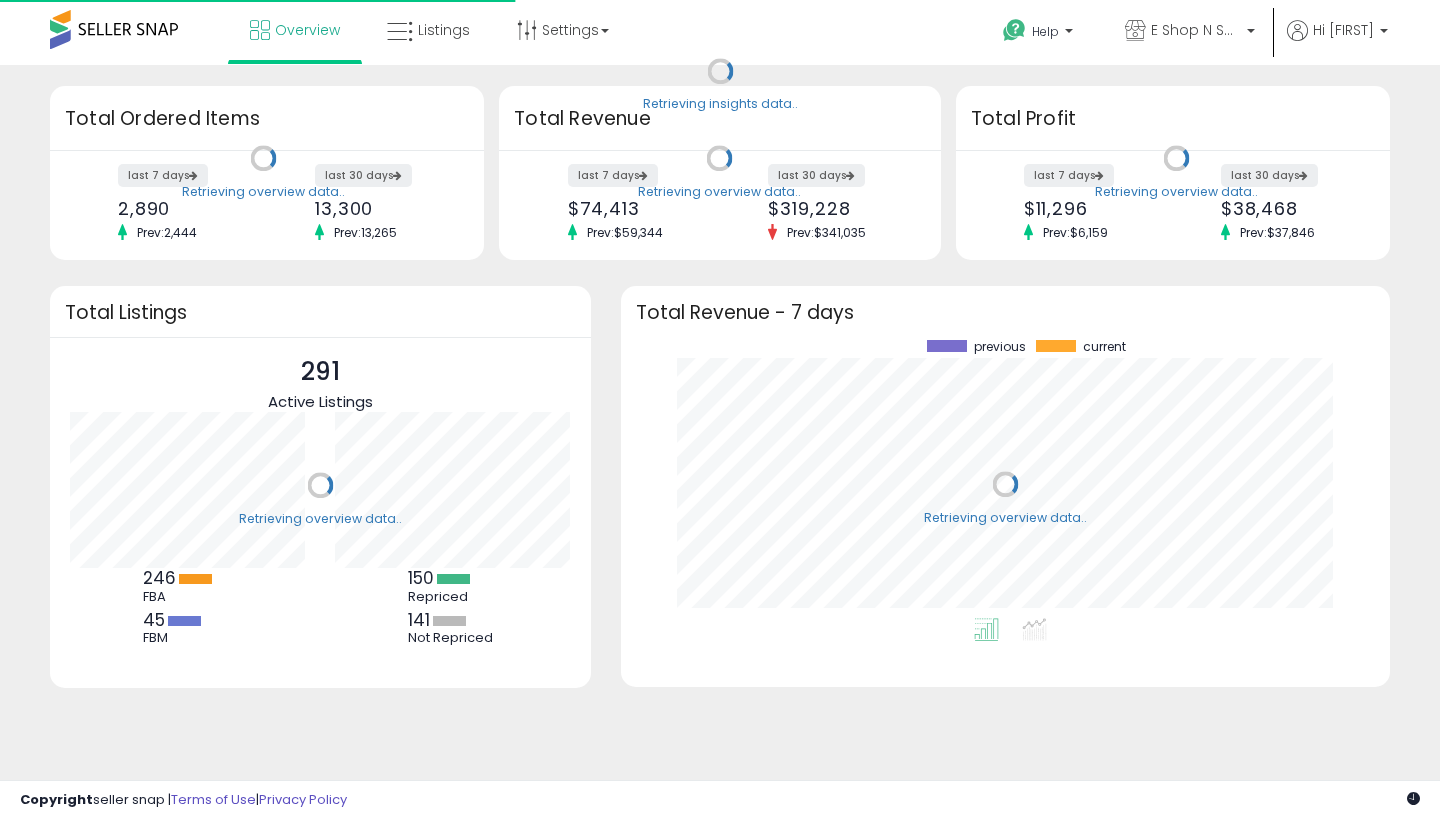scroll, scrollTop: 0, scrollLeft: 0, axis: both 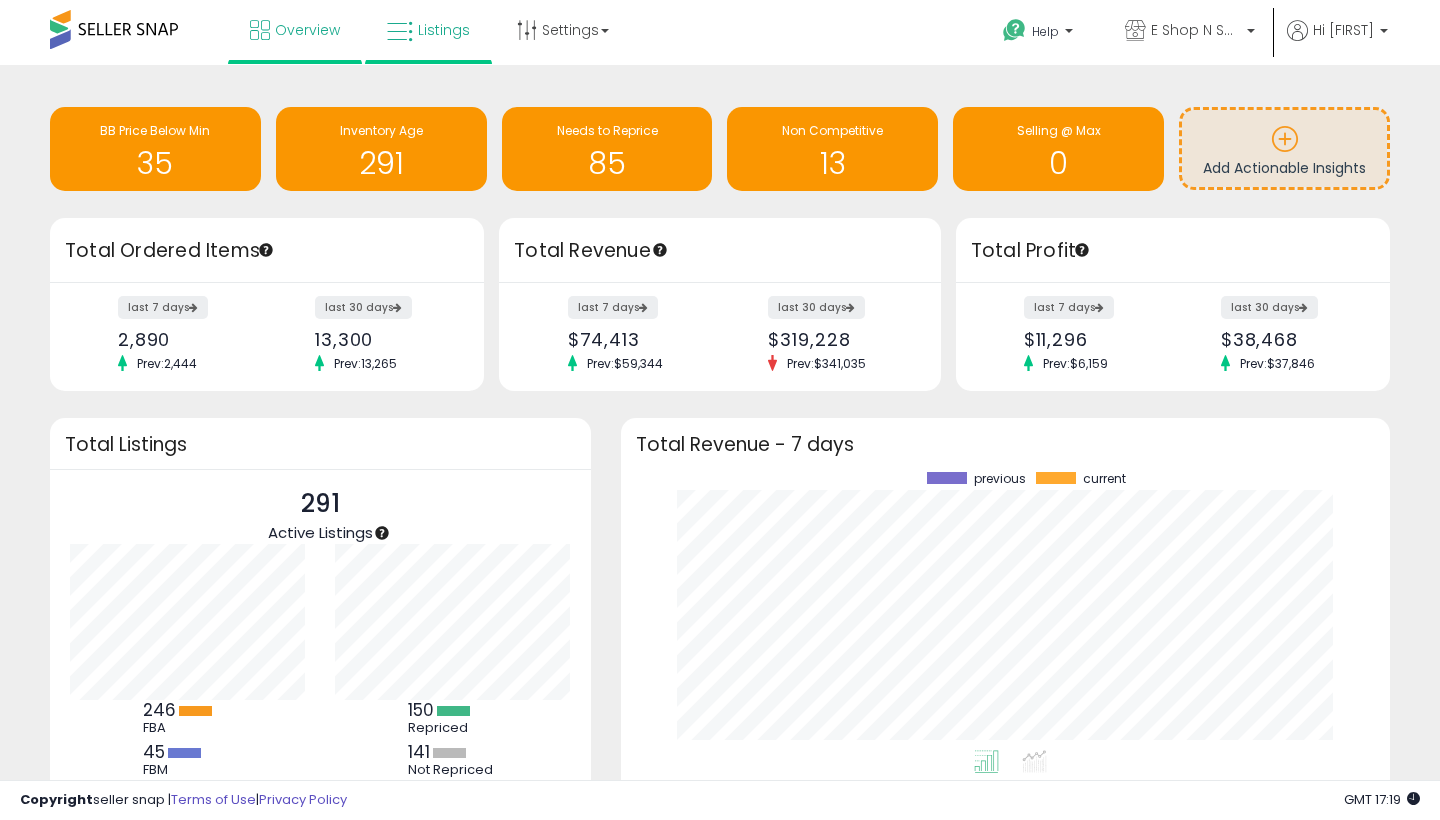 click on "Listings" at bounding box center [444, 30] 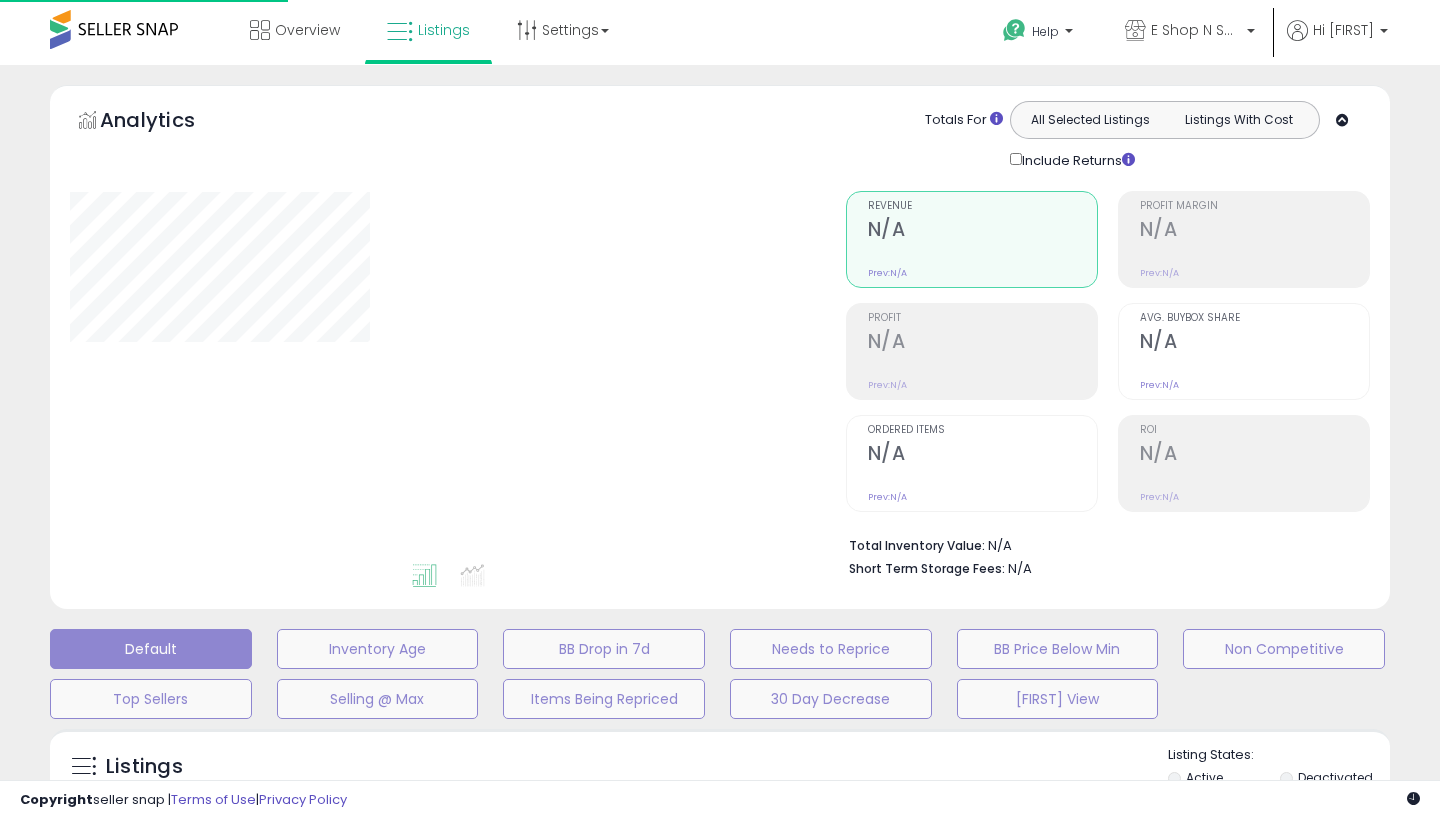 scroll, scrollTop: 0, scrollLeft: 0, axis: both 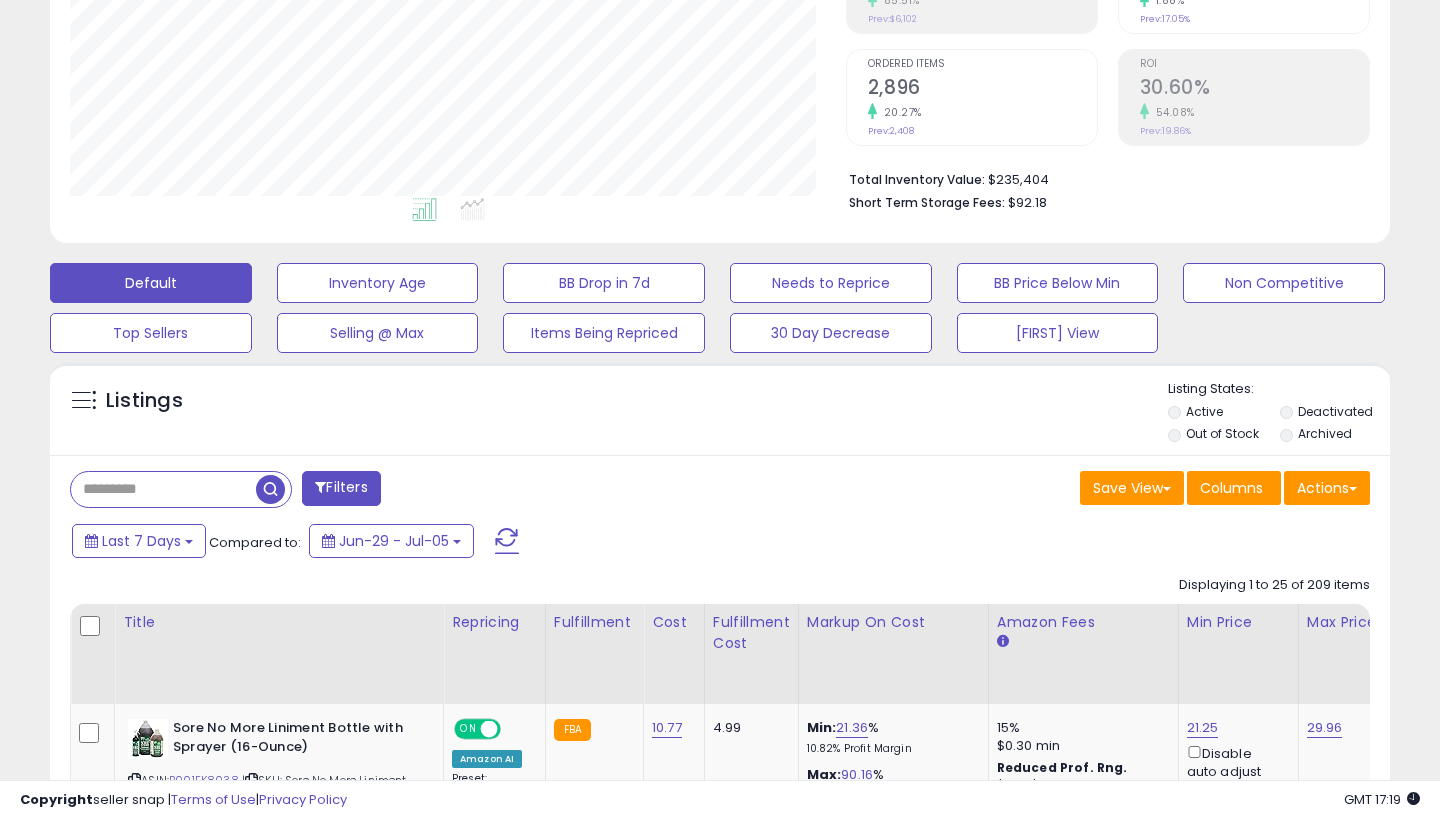 click on "Filters" at bounding box center [387, 491] 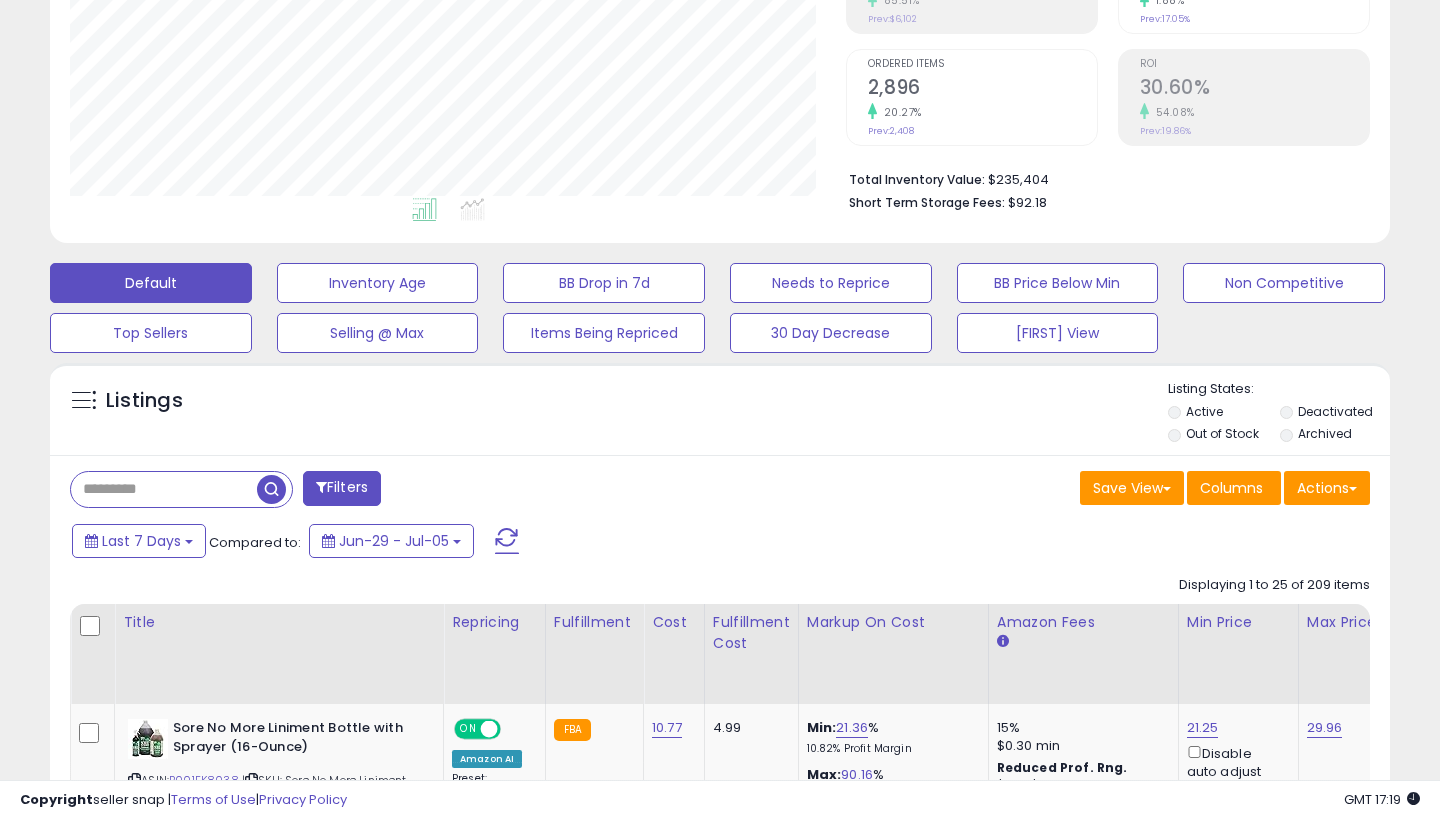 click at bounding box center [164, 489] 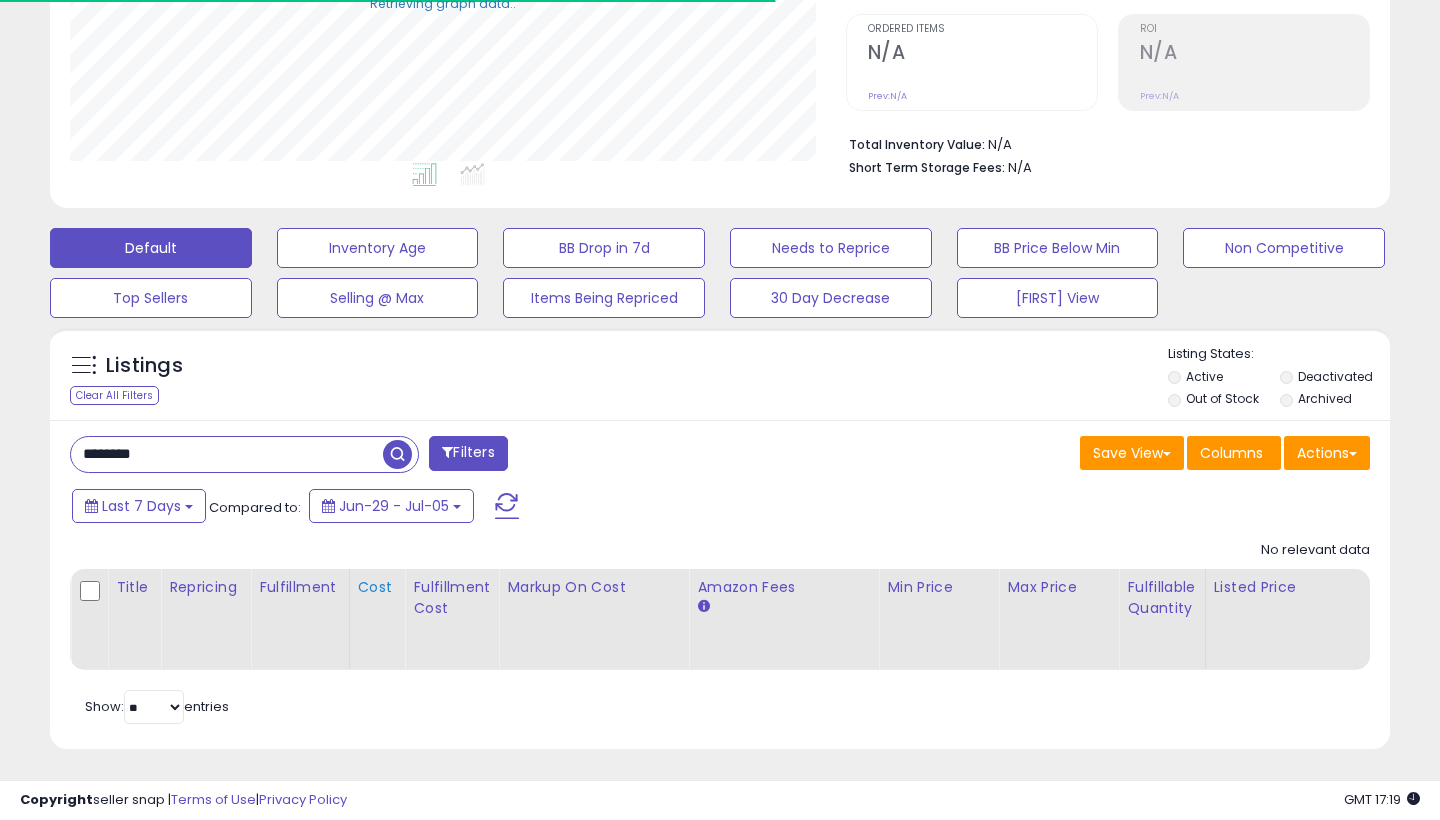 scroll, scrollTop: 399, scrollLeft: 0, axis: vertical 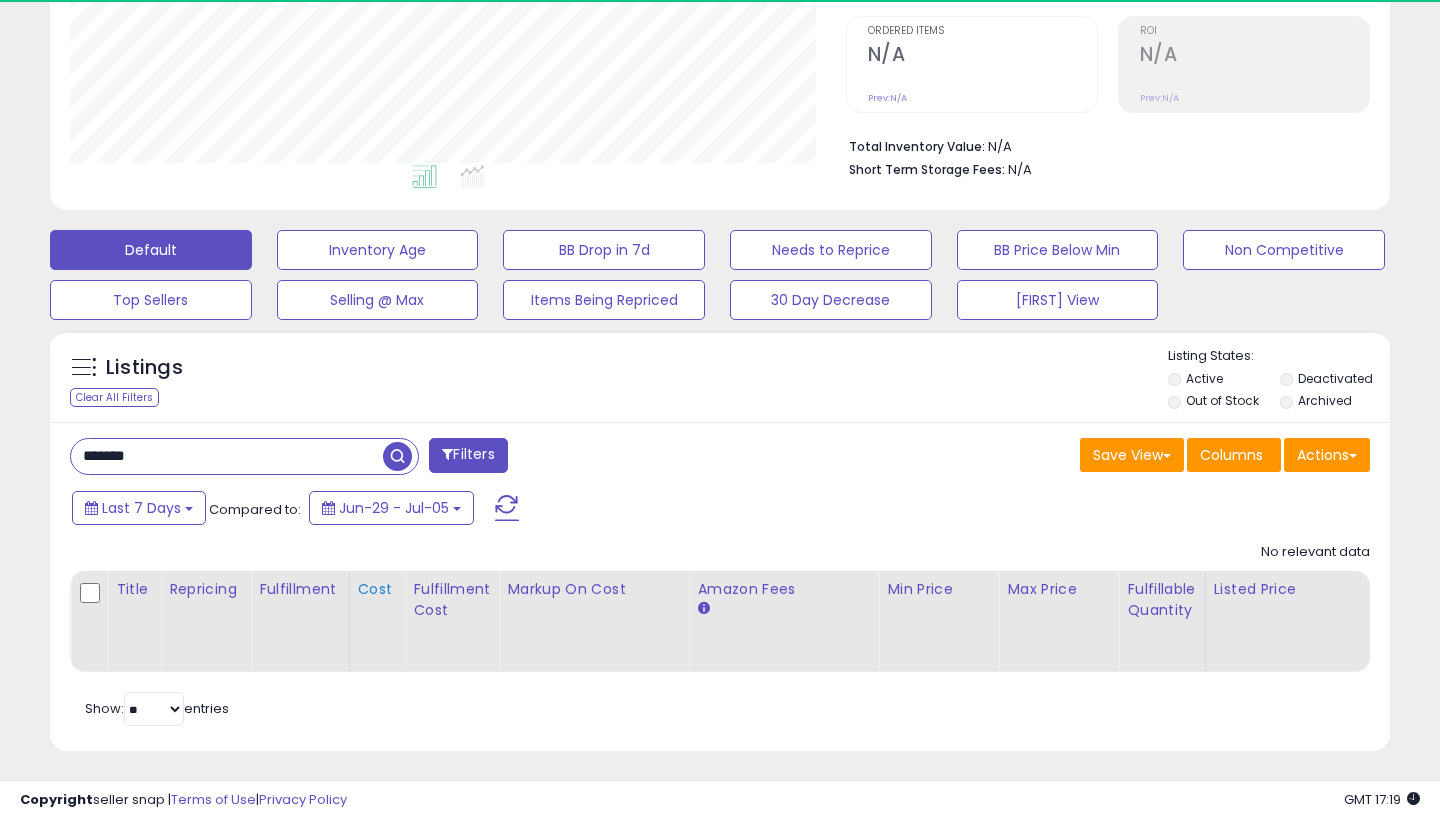 type on "*******" 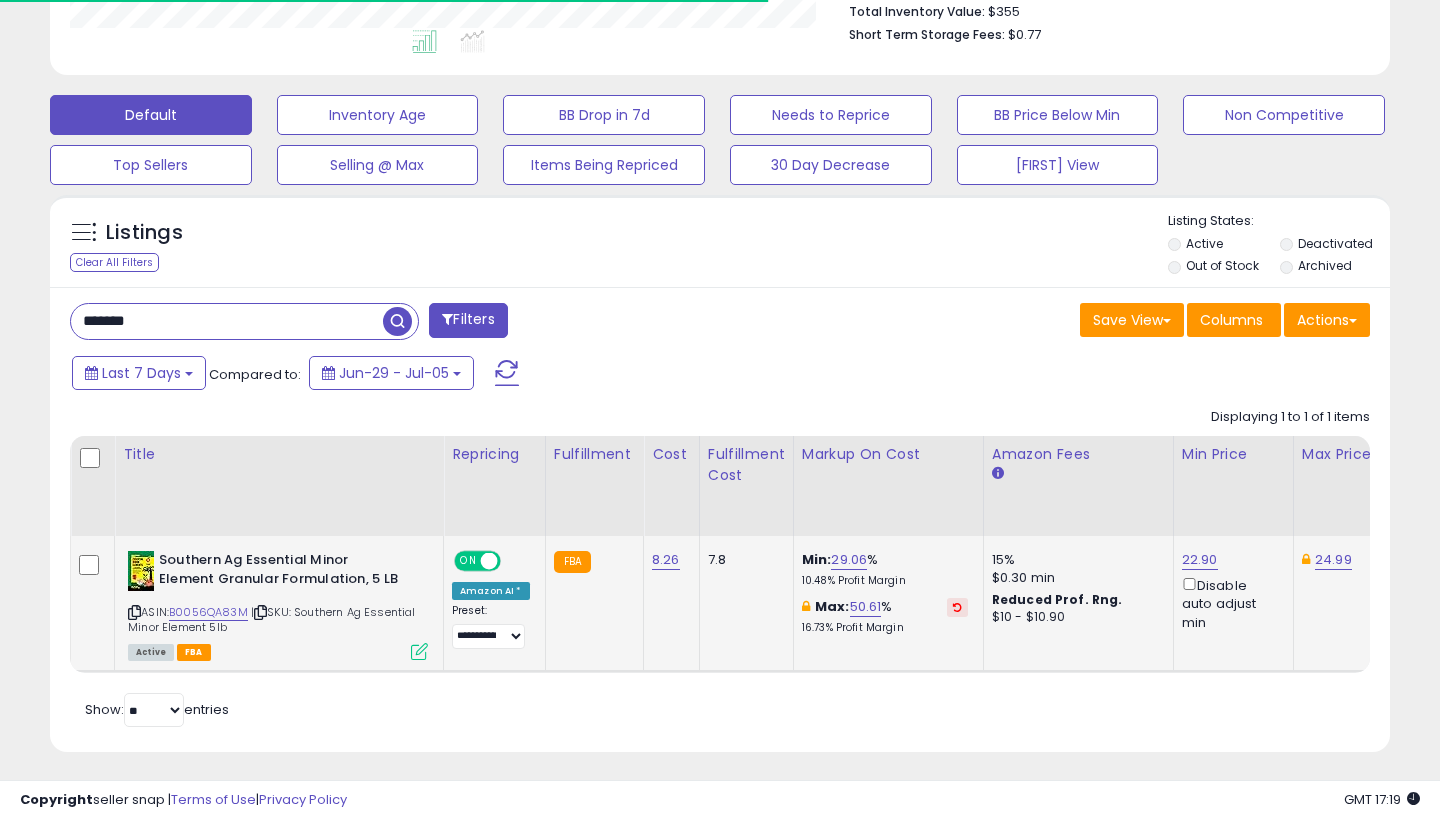 scroll, scrollTop: 533, scrollLeft: 0, axis: vertical 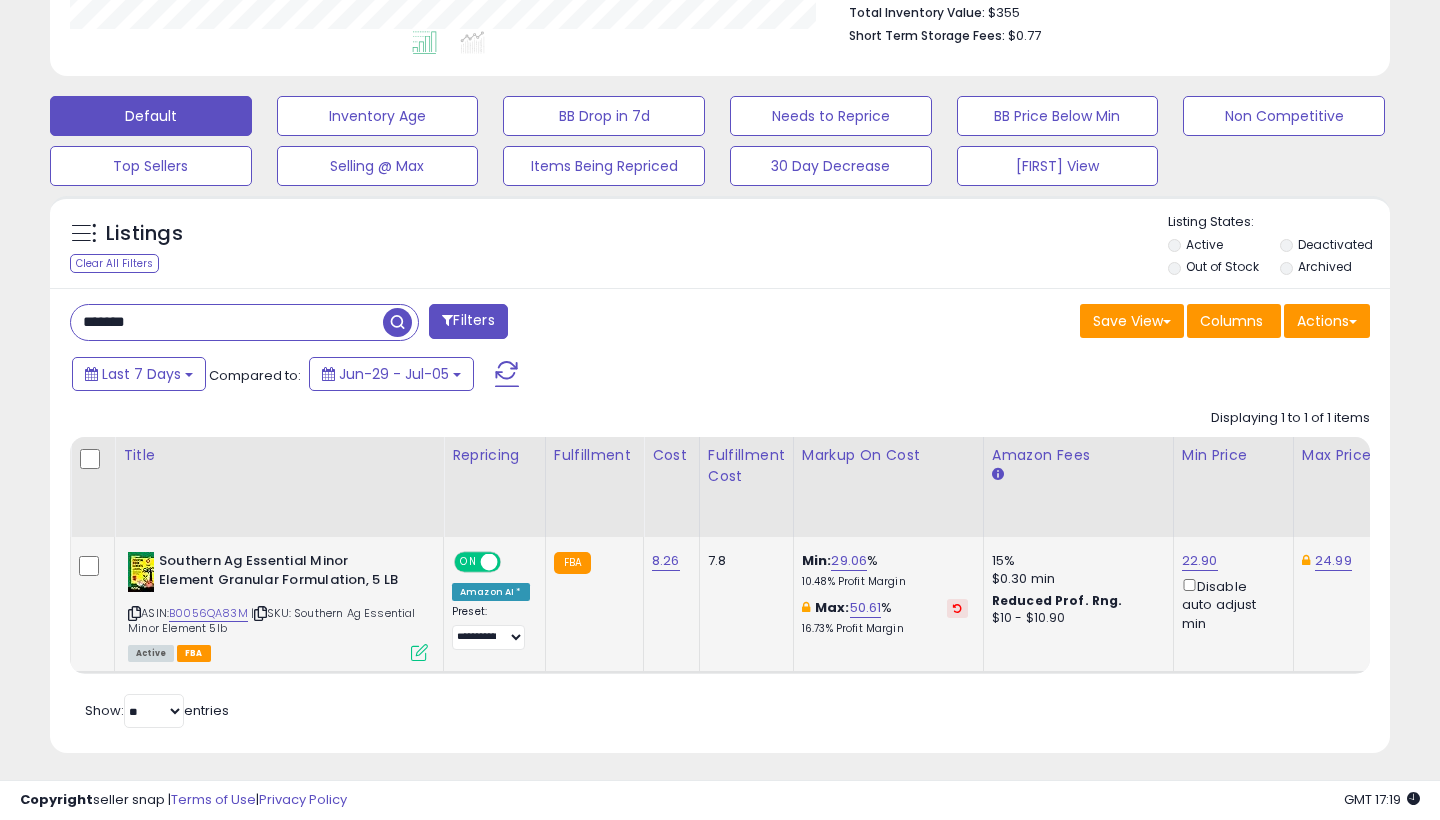 click on "22.90" at bounding box center [1200, 561] 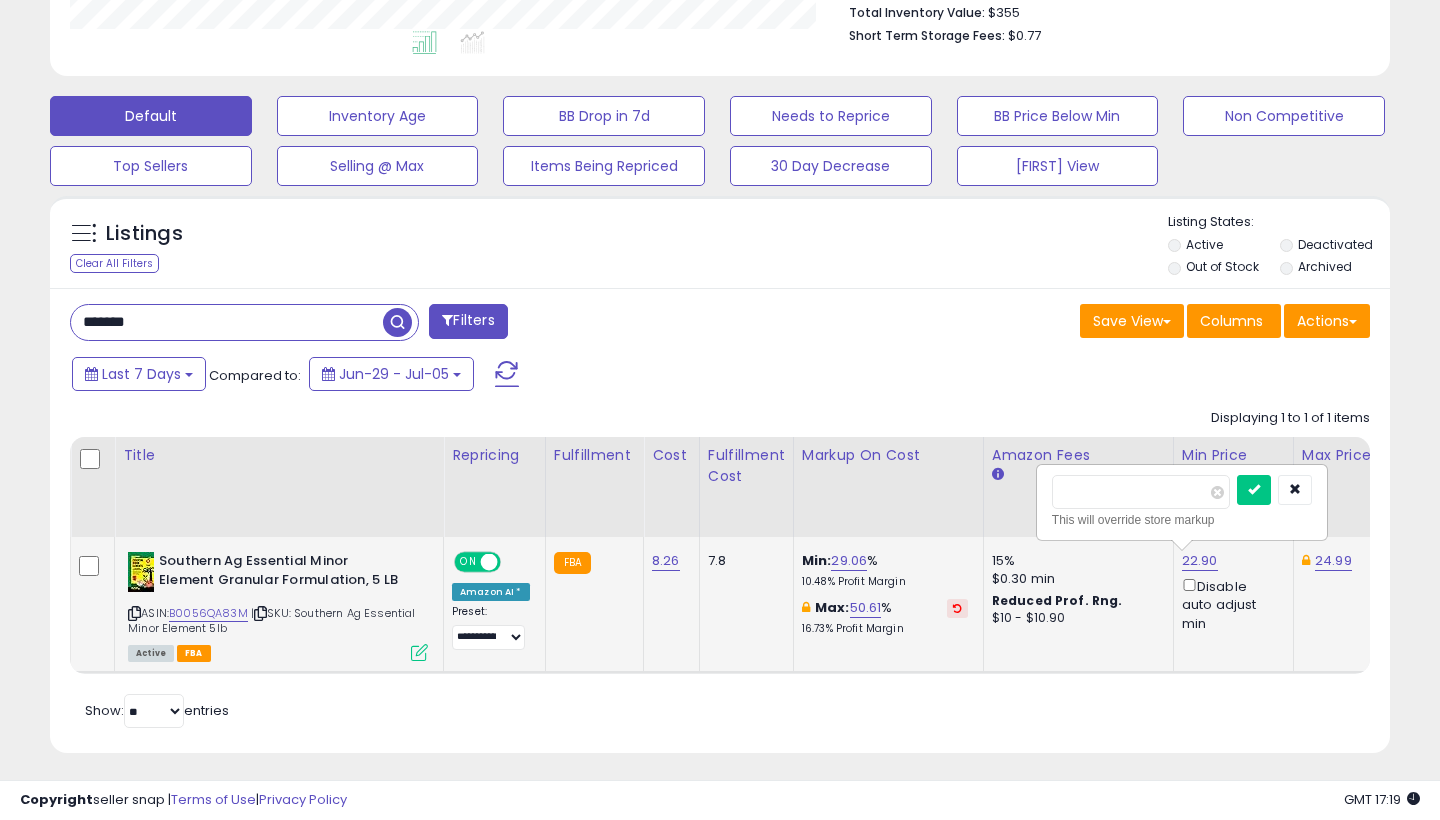 type on "*" 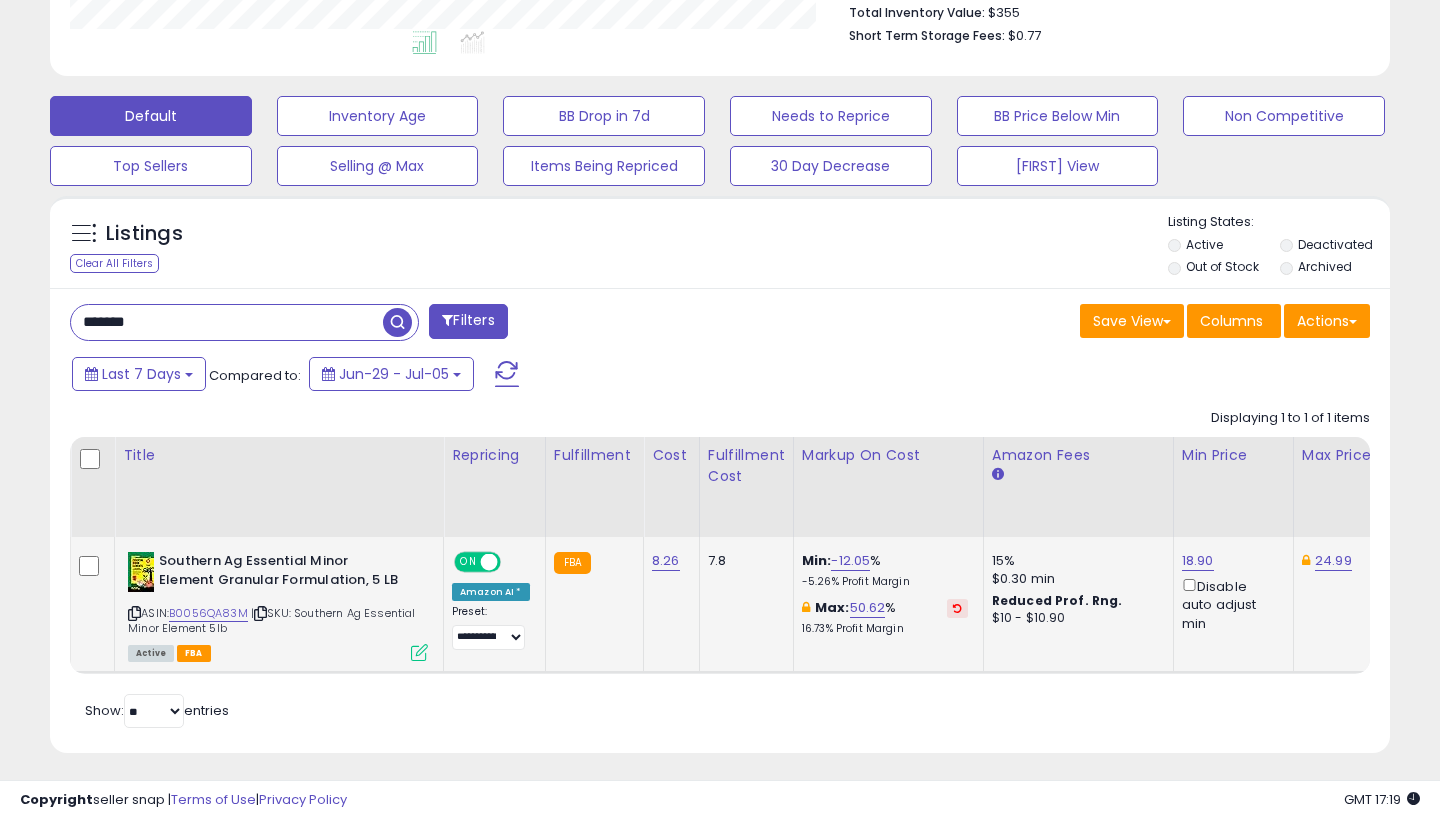 click on "18.90" at bounding box center (1198, 561) 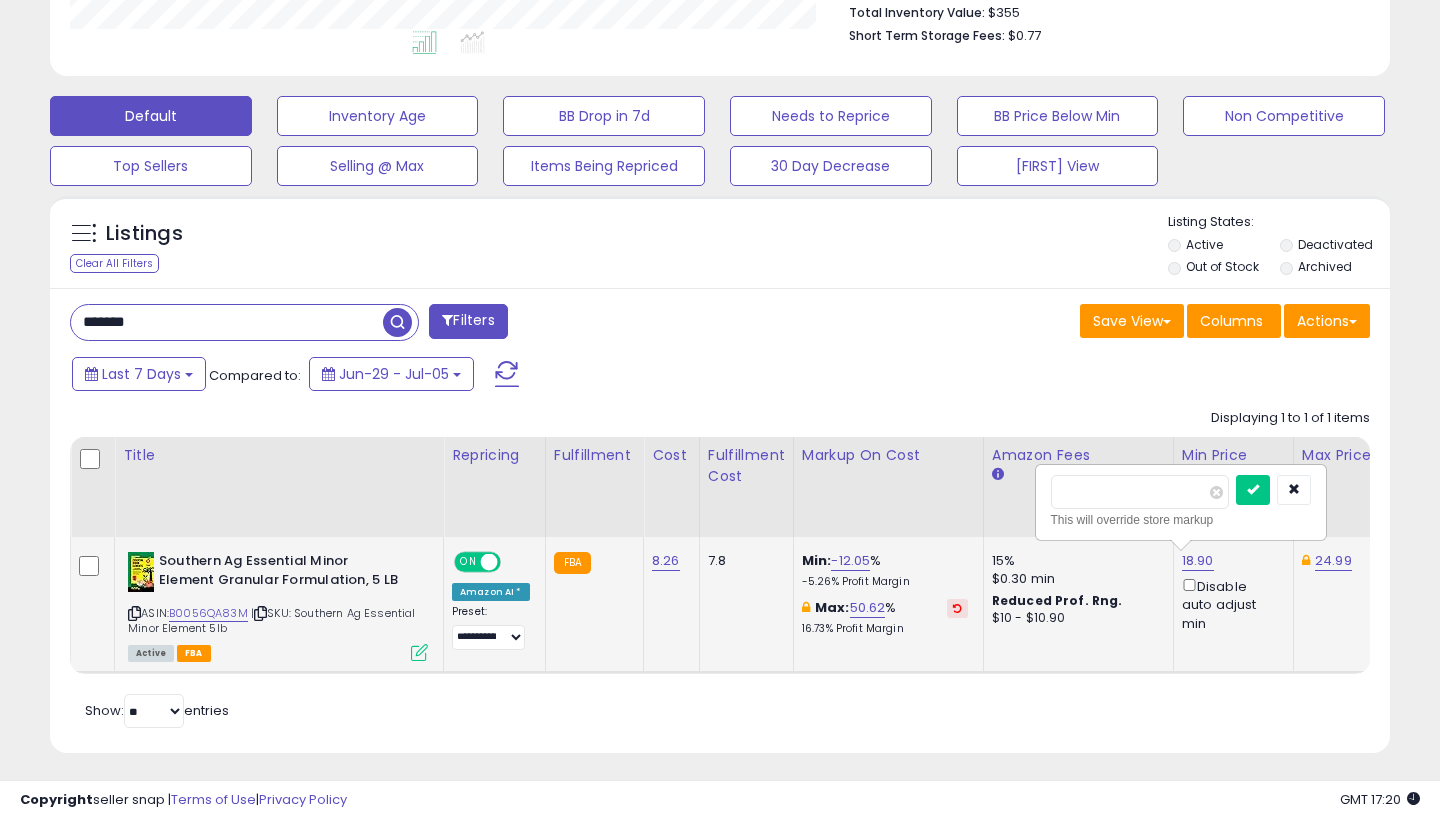 type on "*****" 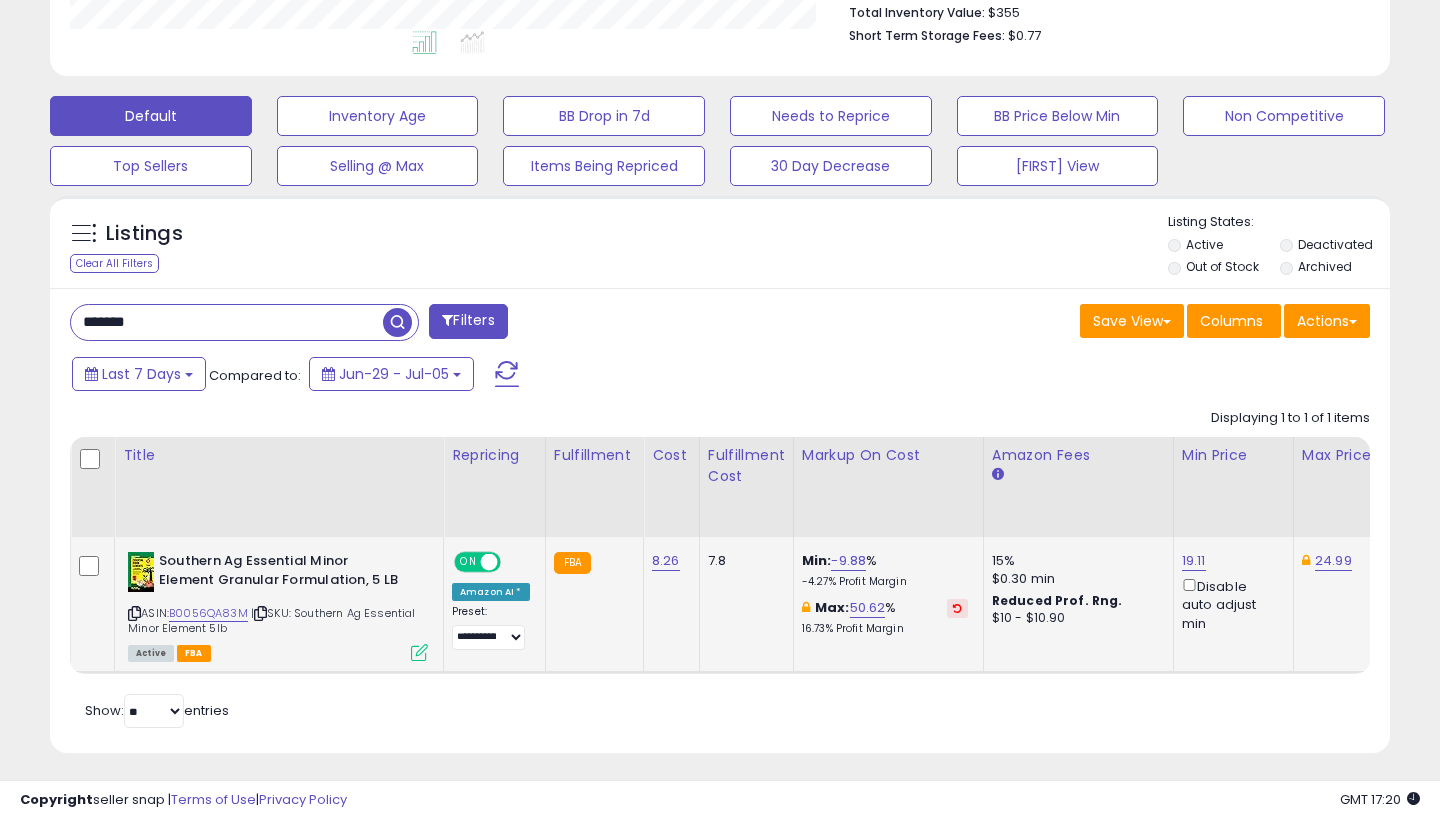 click on "19.11" at bounding box center [1194, 561] 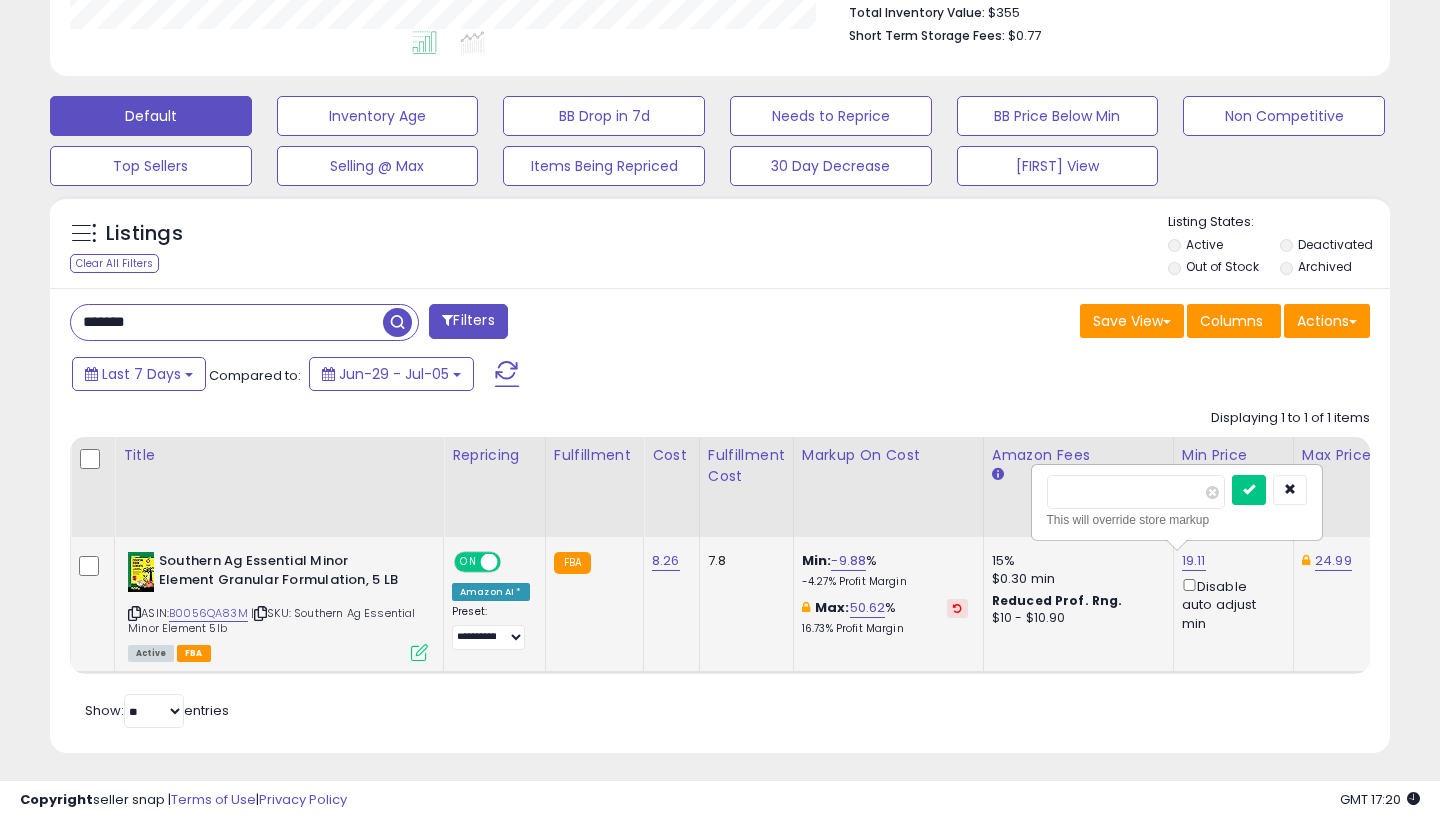 type on "*****" 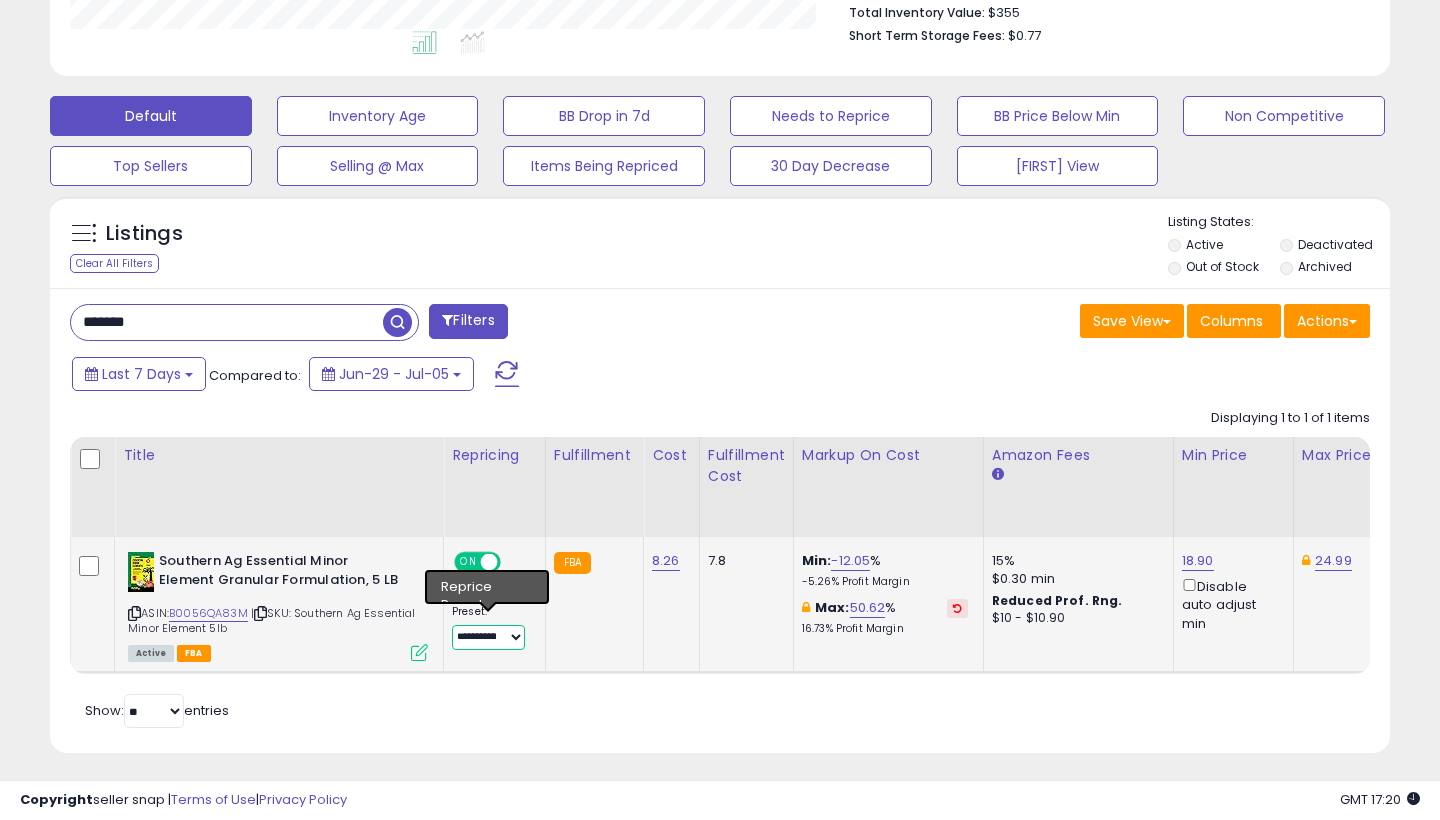 select on "****" 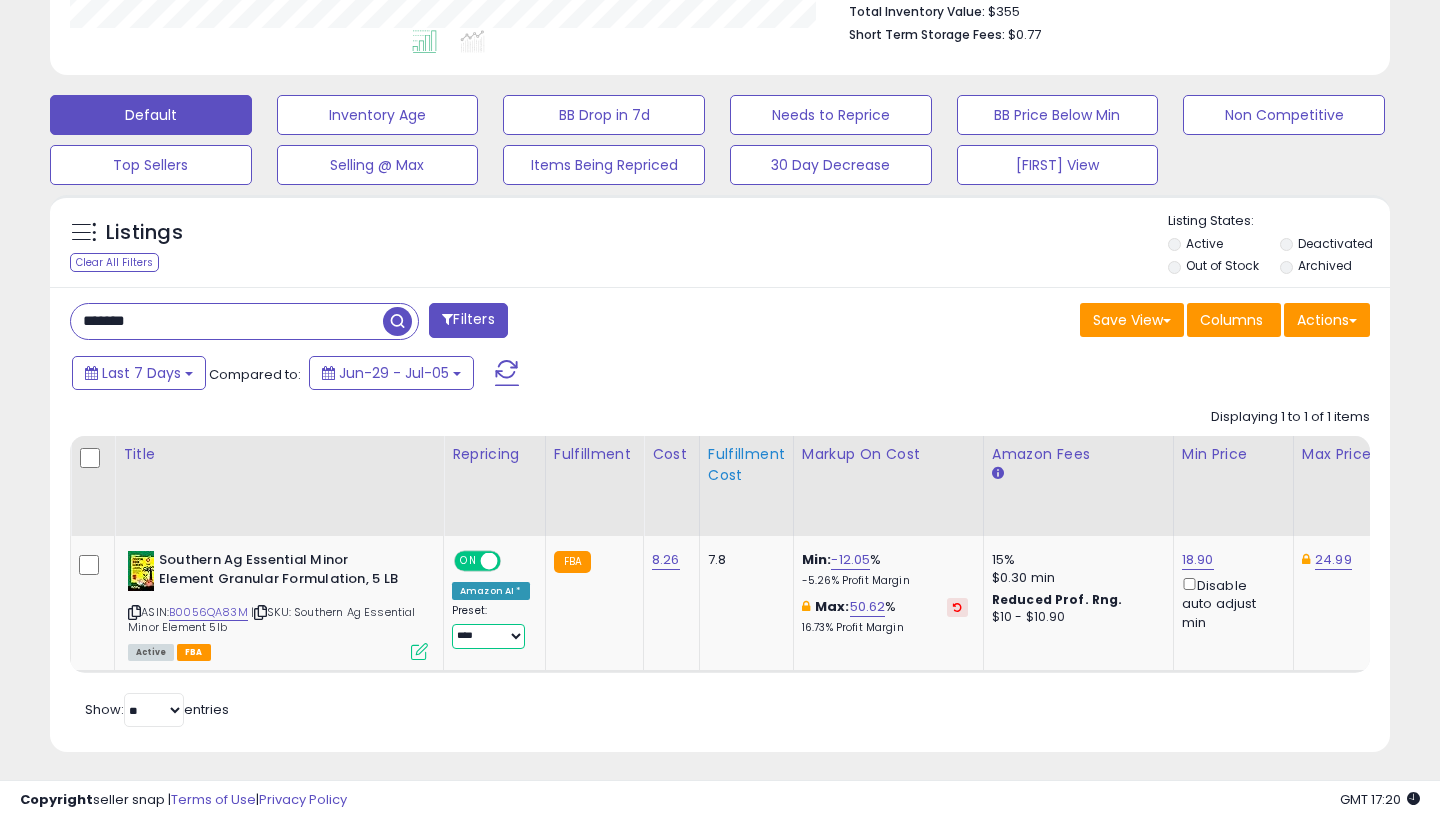 scroll, scrollTop: 533, scrollLeft: 0, axis: vertical 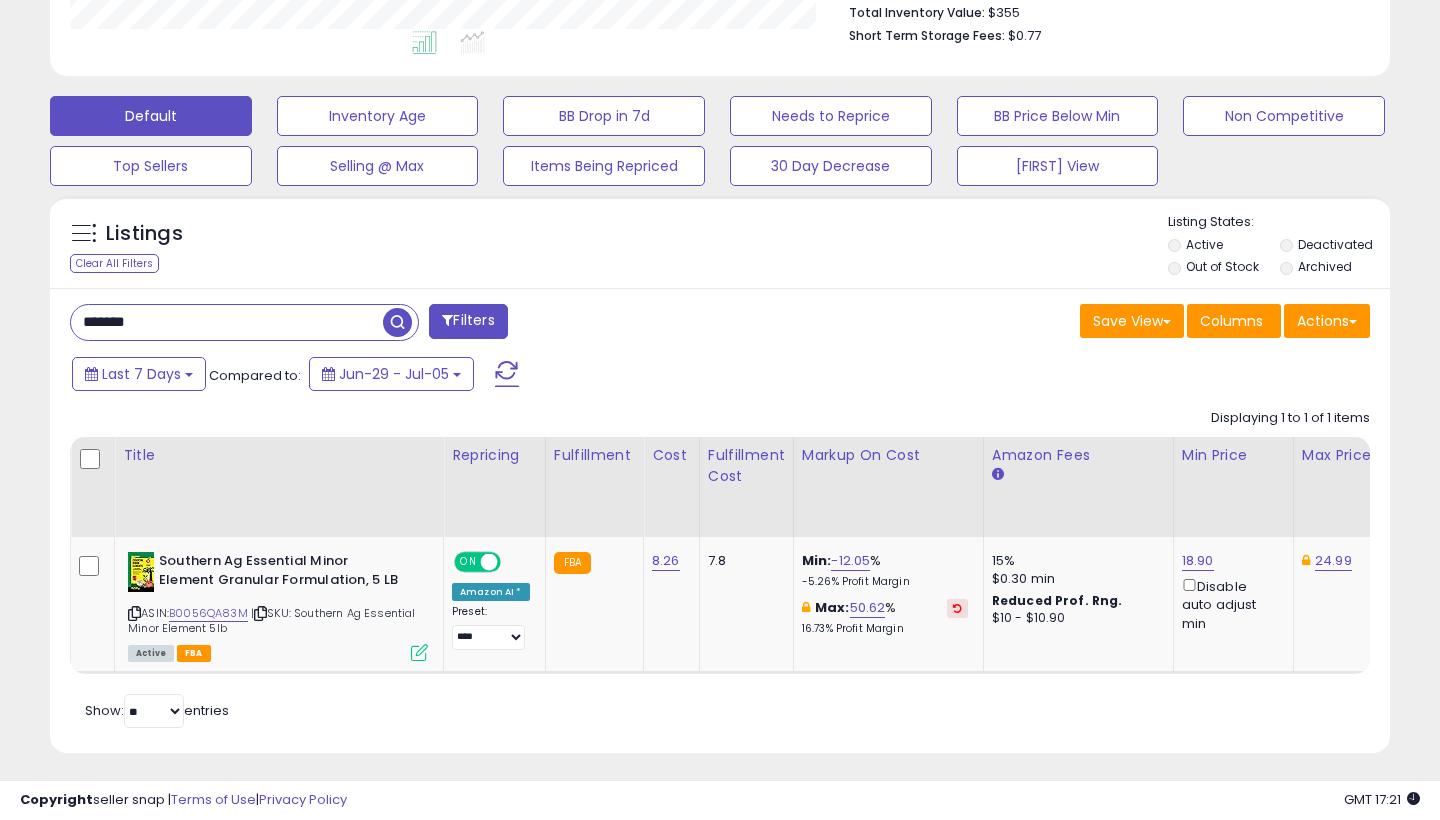click on "*******" at bounding box center [227, 322] 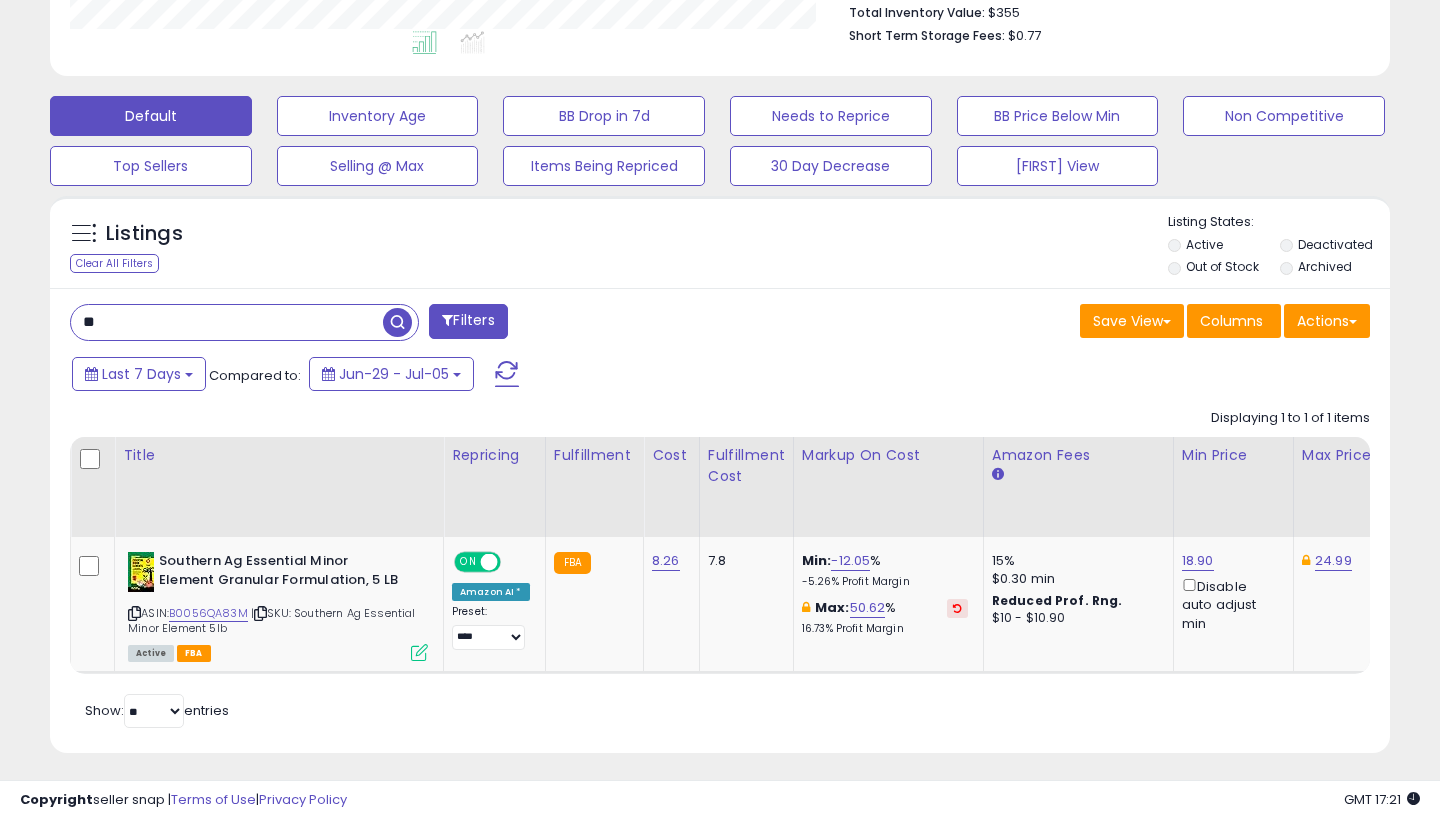 type on "*" 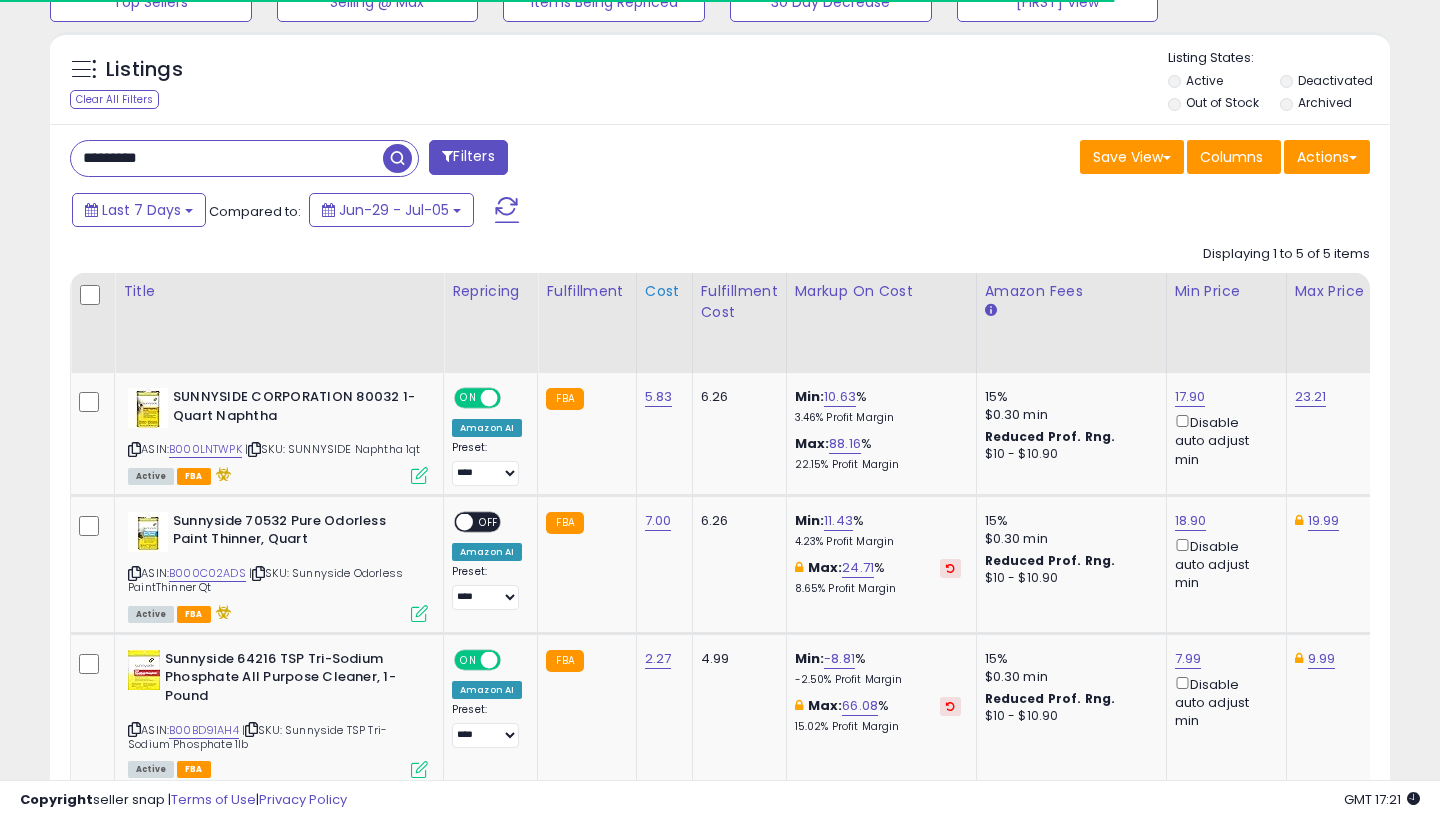 scroll, scrollTop: 710, scrollLeft: 0, axis: vertical 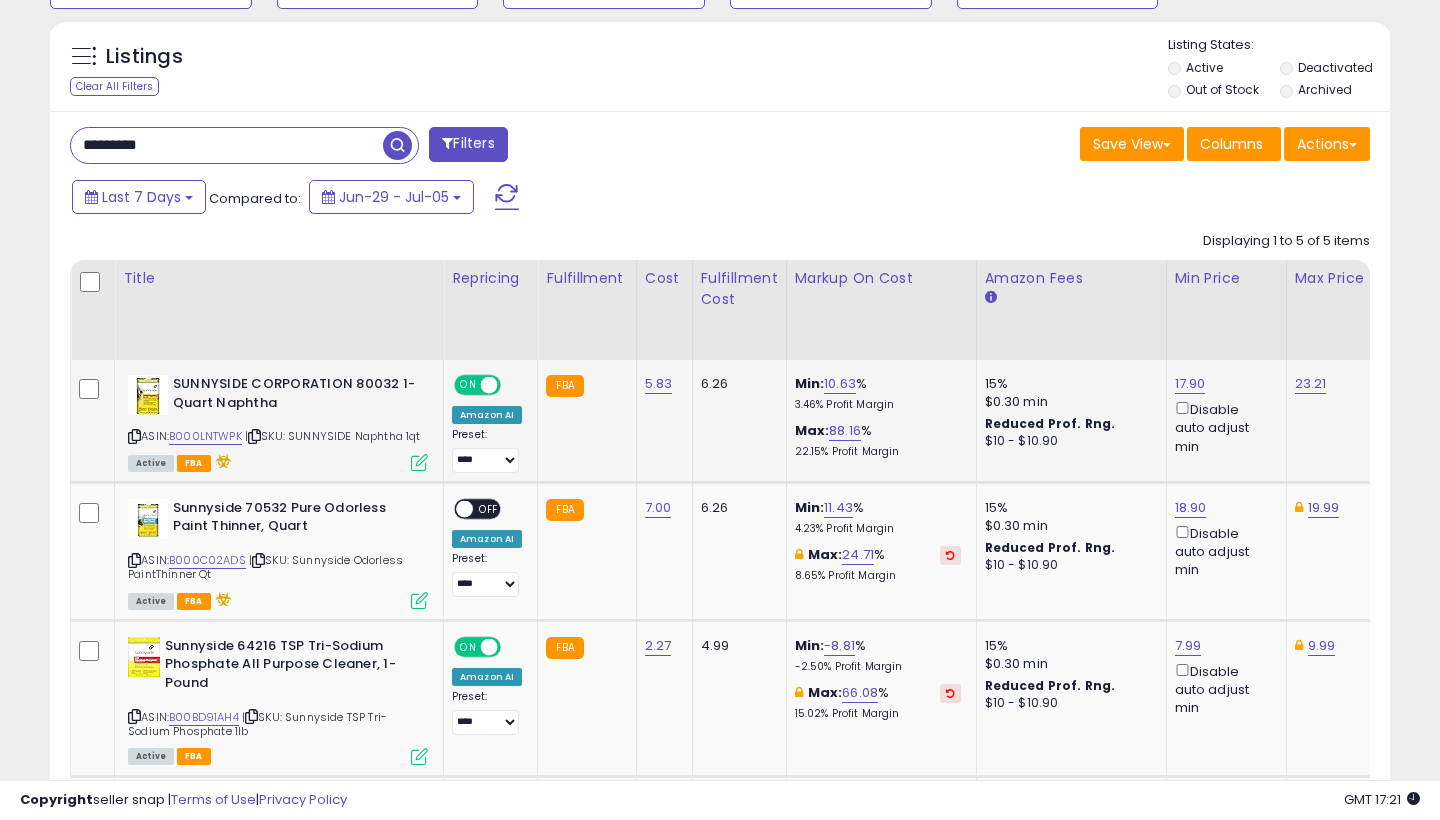 click at bounding box center [489, 385] 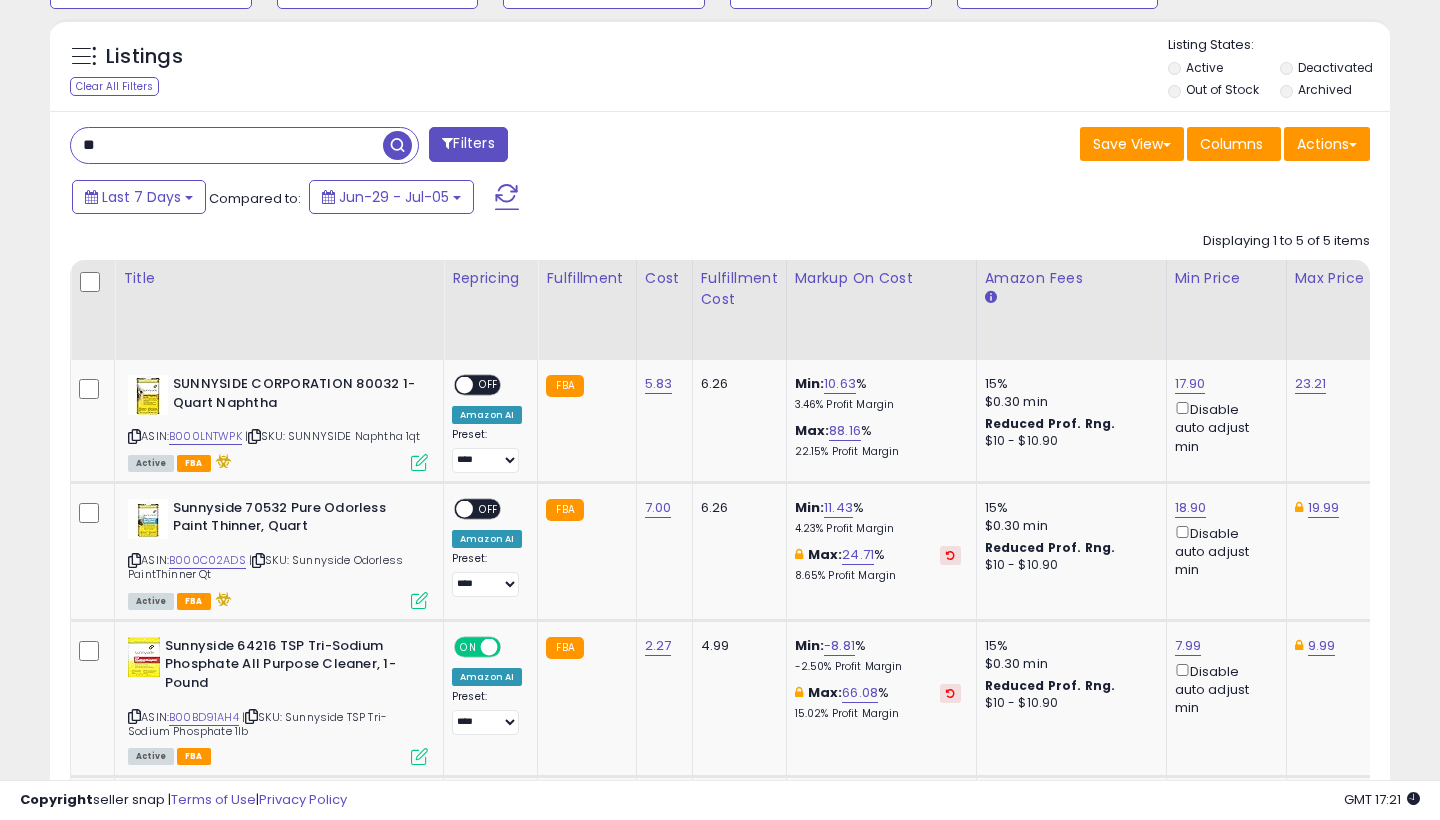 type on "*" 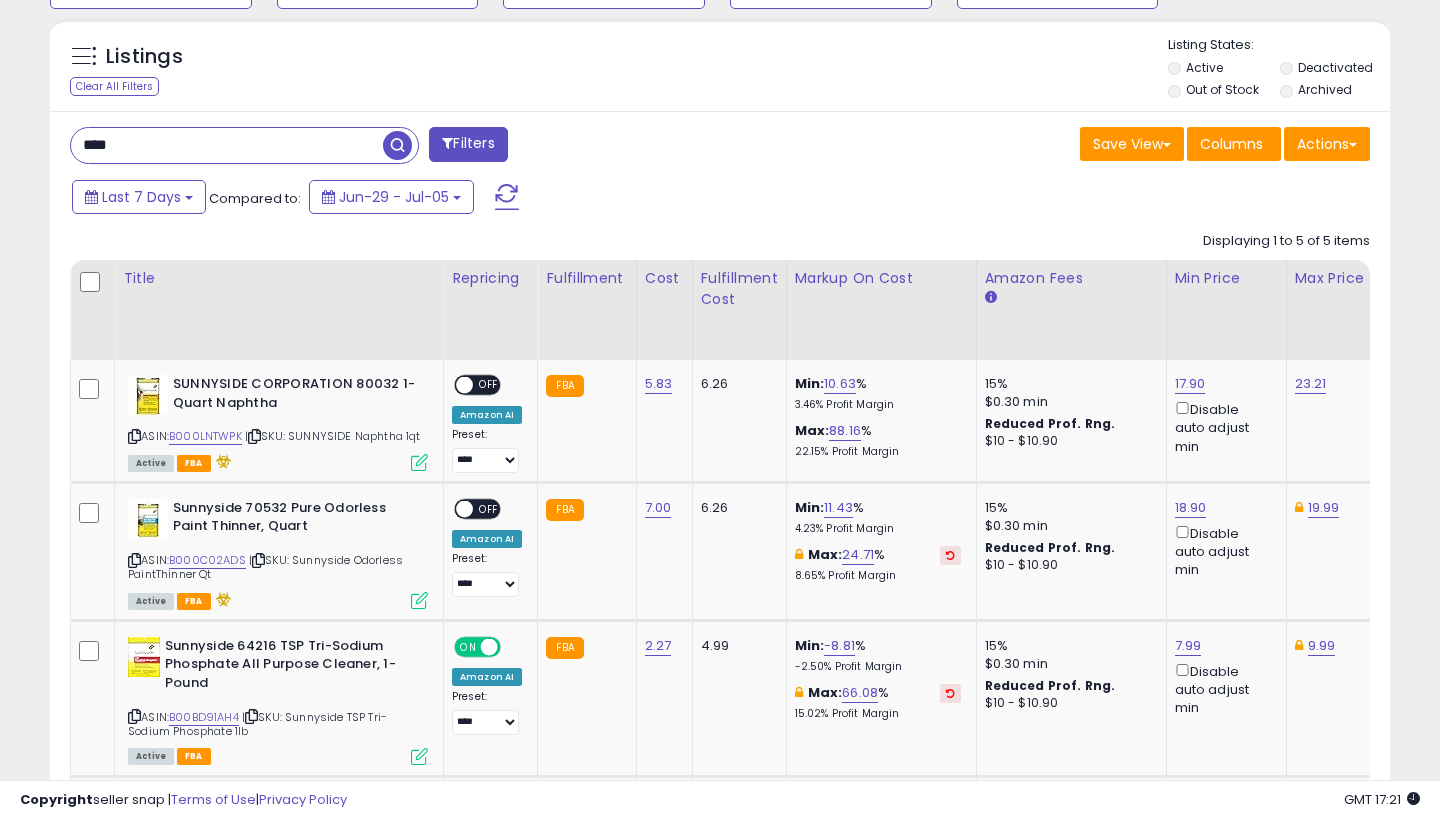 type on "****" 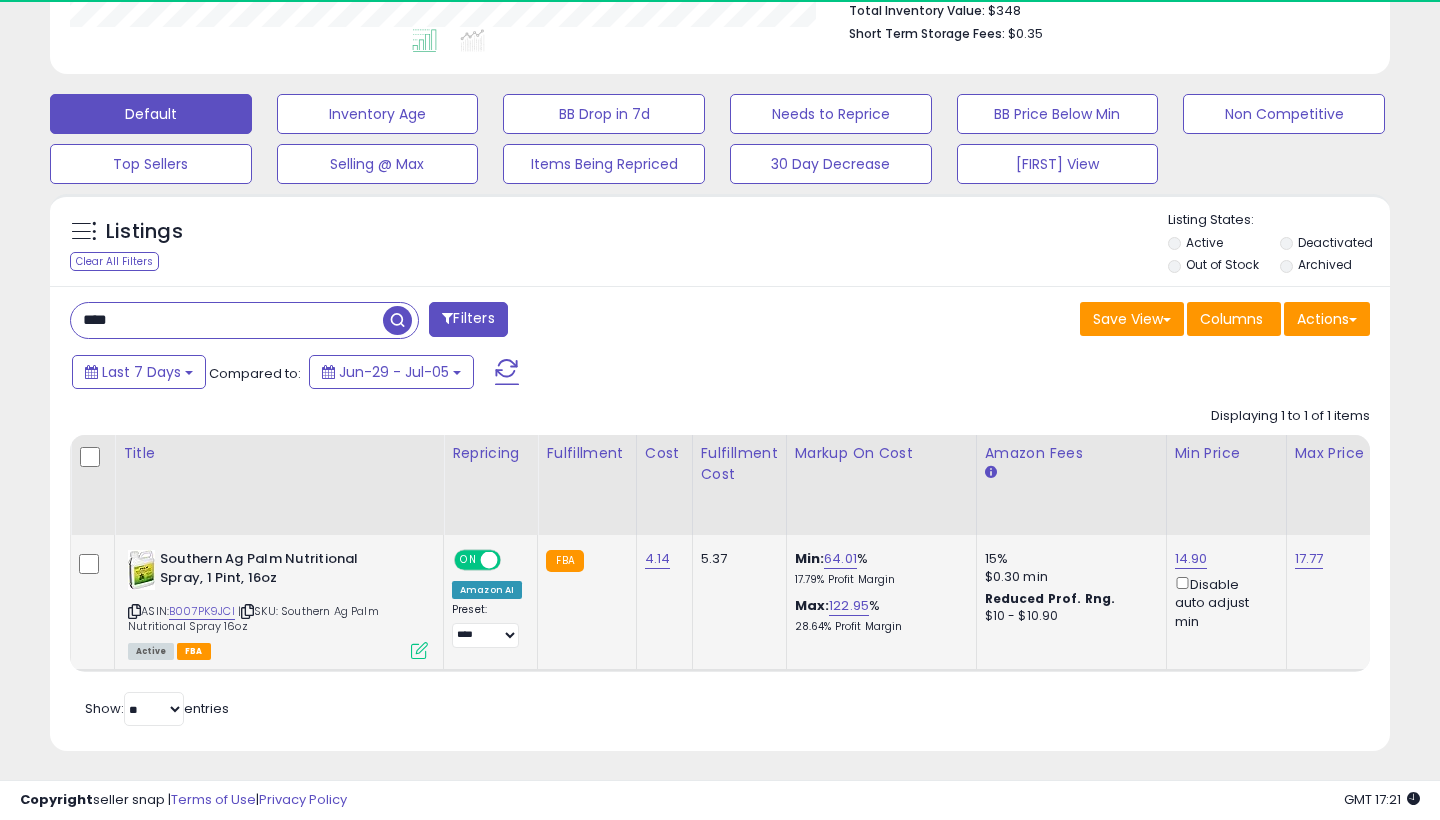 scroll, scrollTop: 533, scrollLeft: 0, axis: vertical 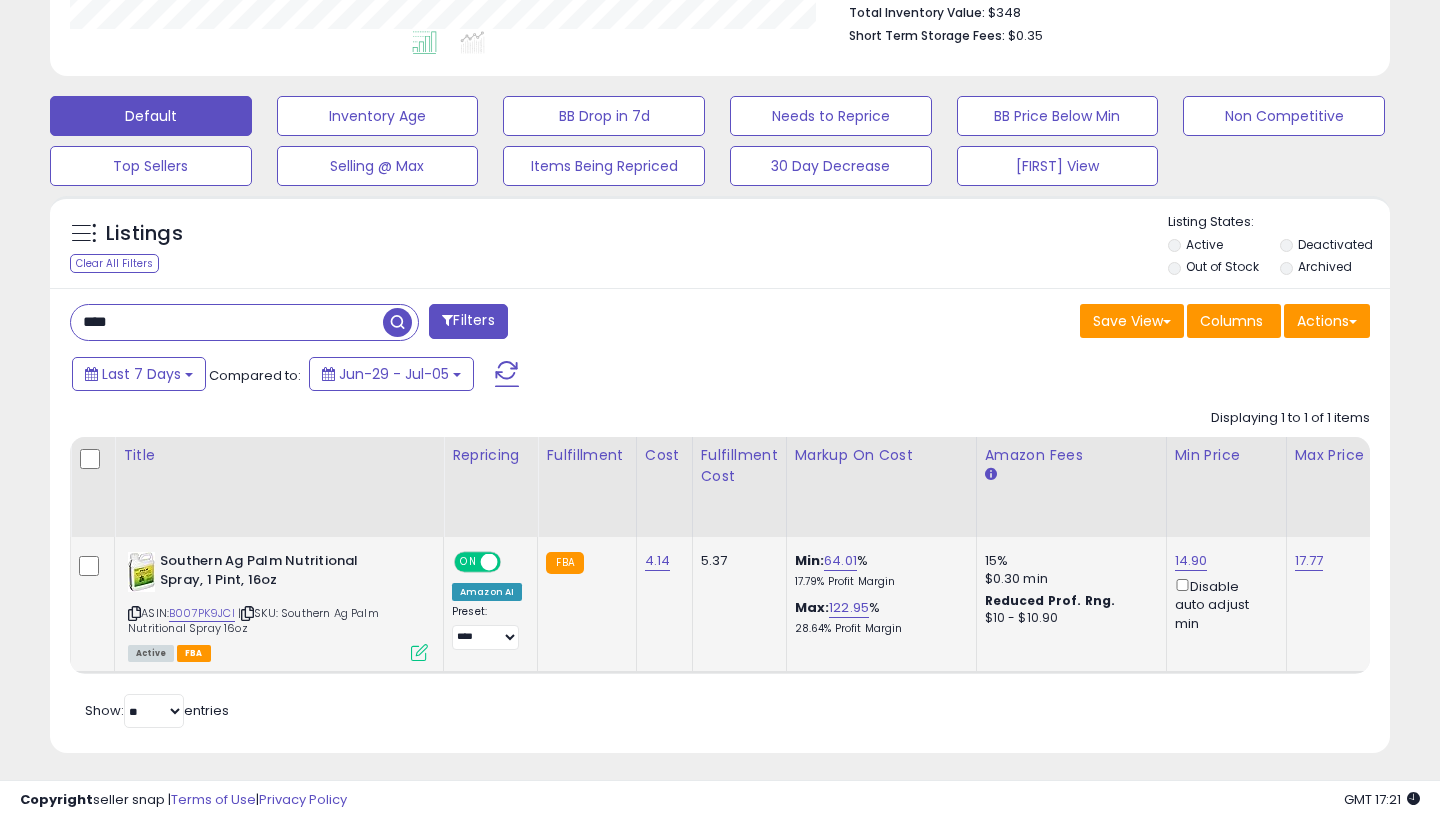 click on "14.90" at bounding box center [1191, 561] 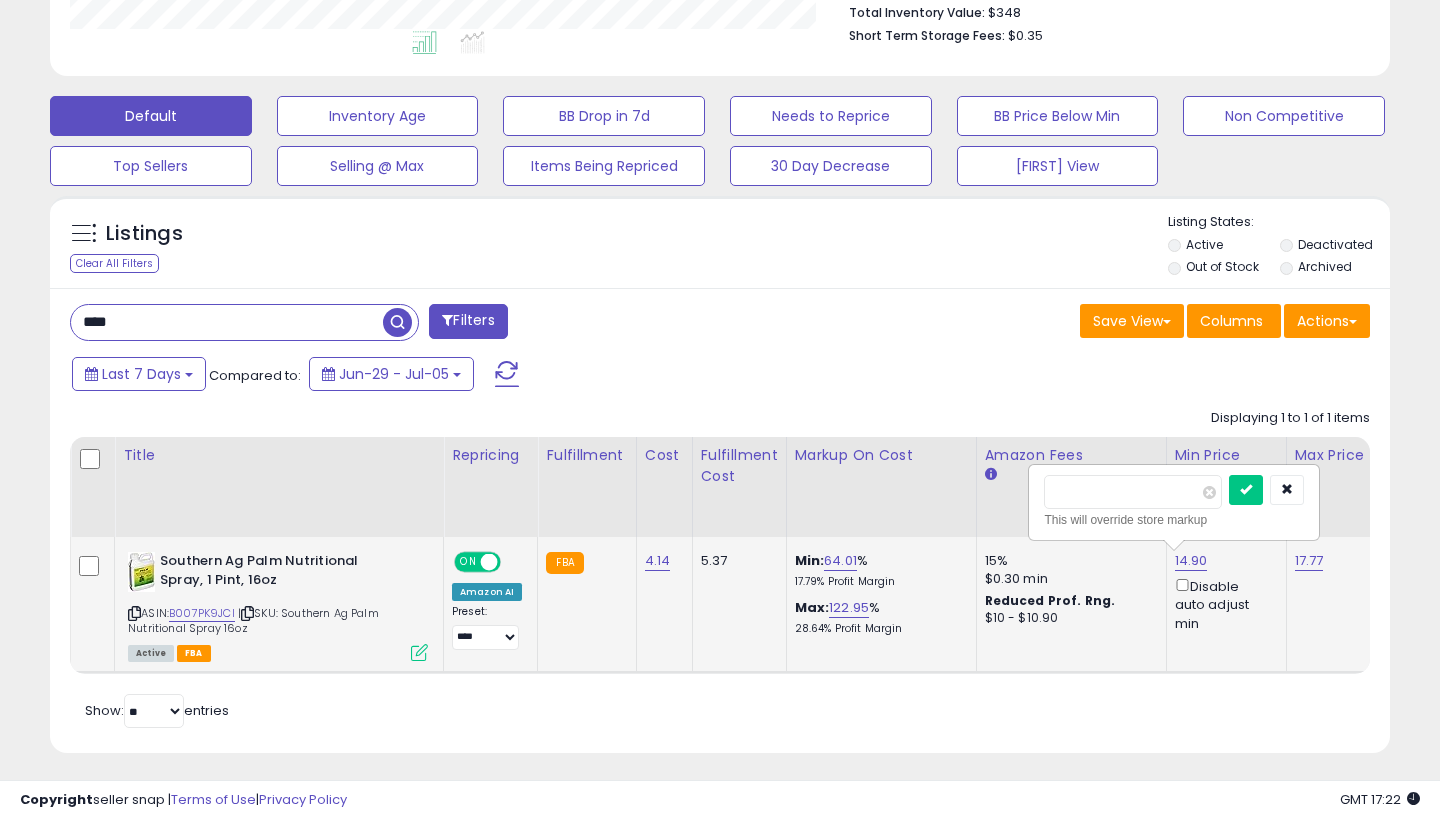type on "*****" 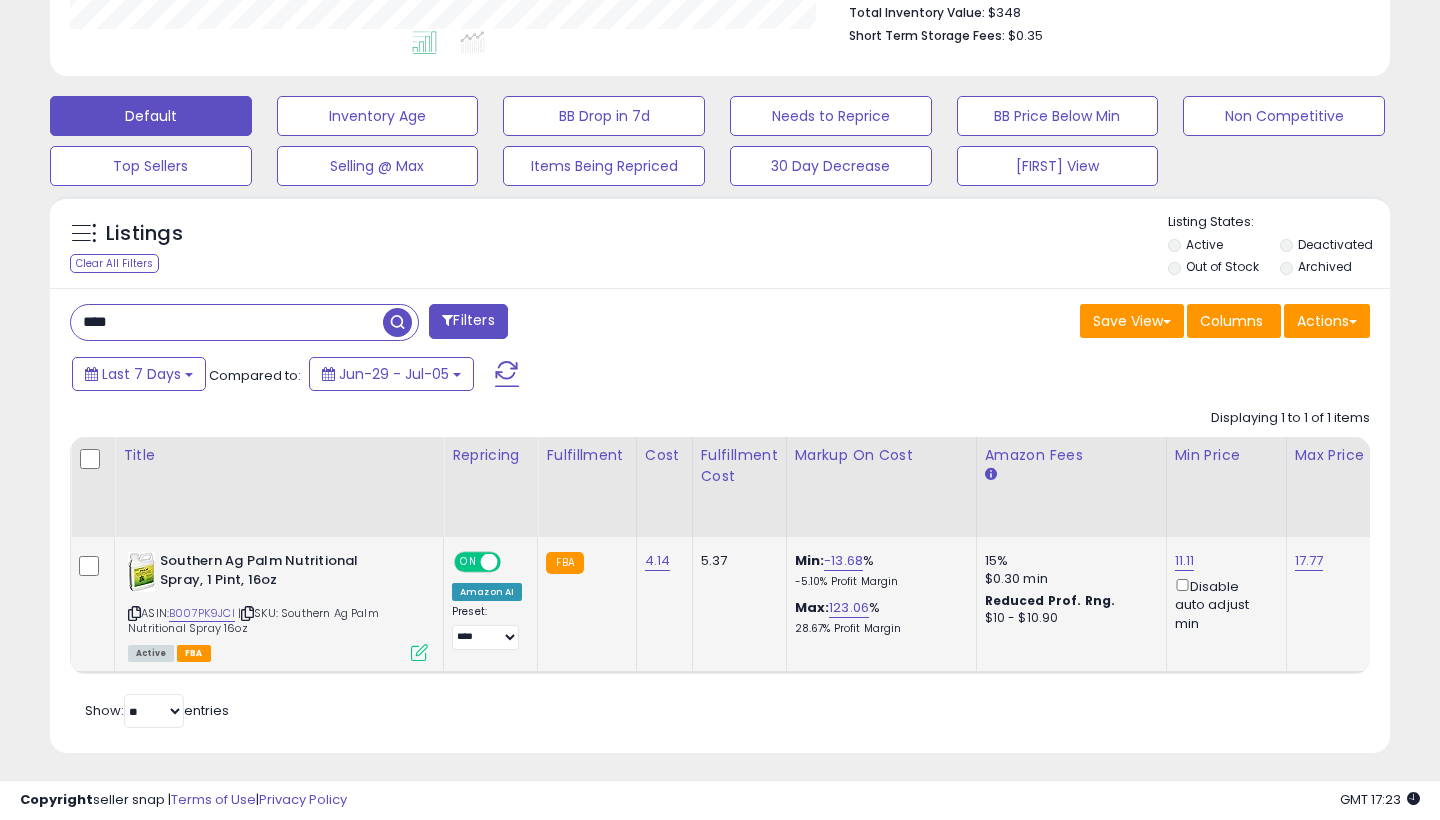 click on "****" at bounding box center (227, 322) 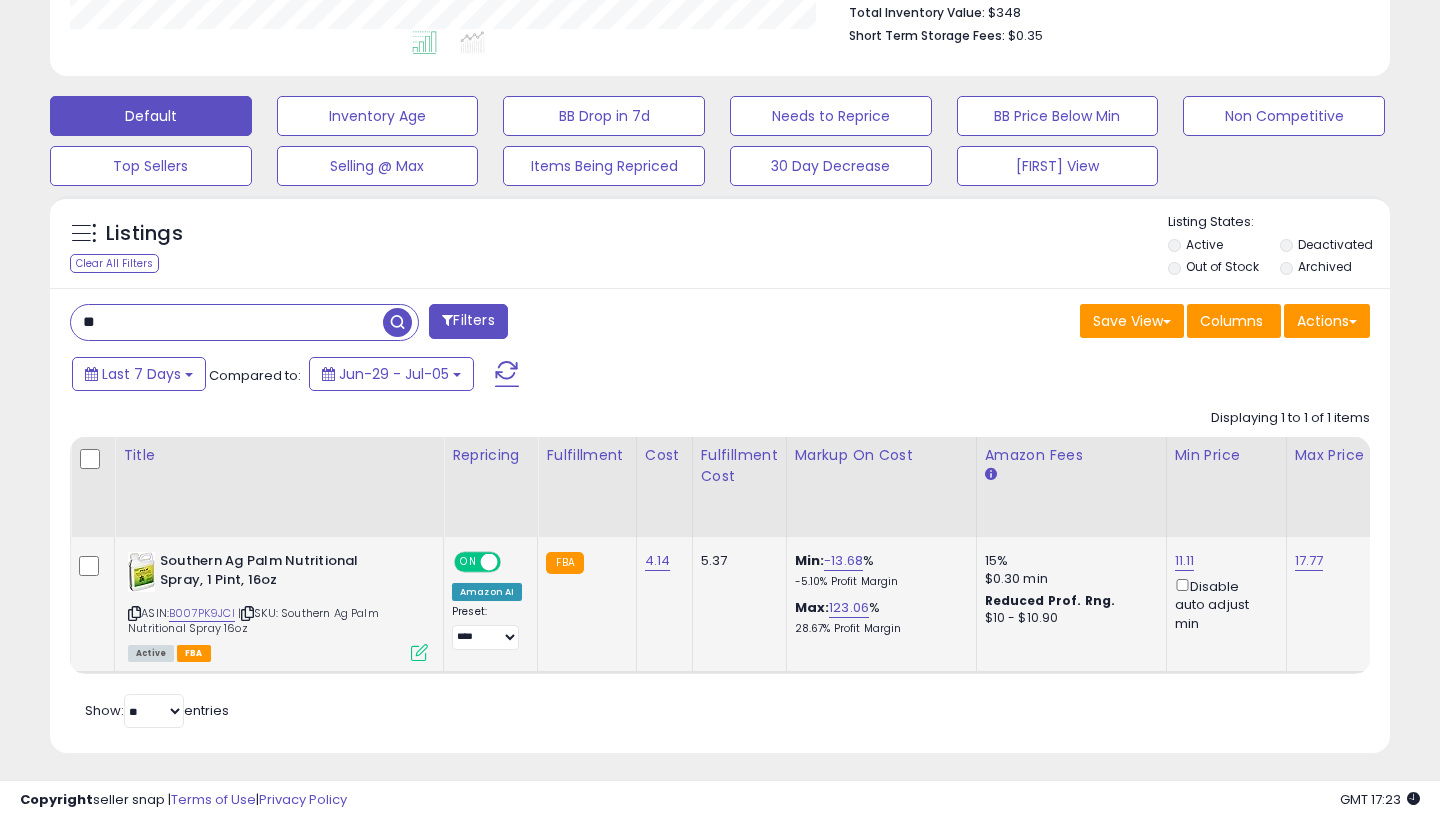 type on "*" 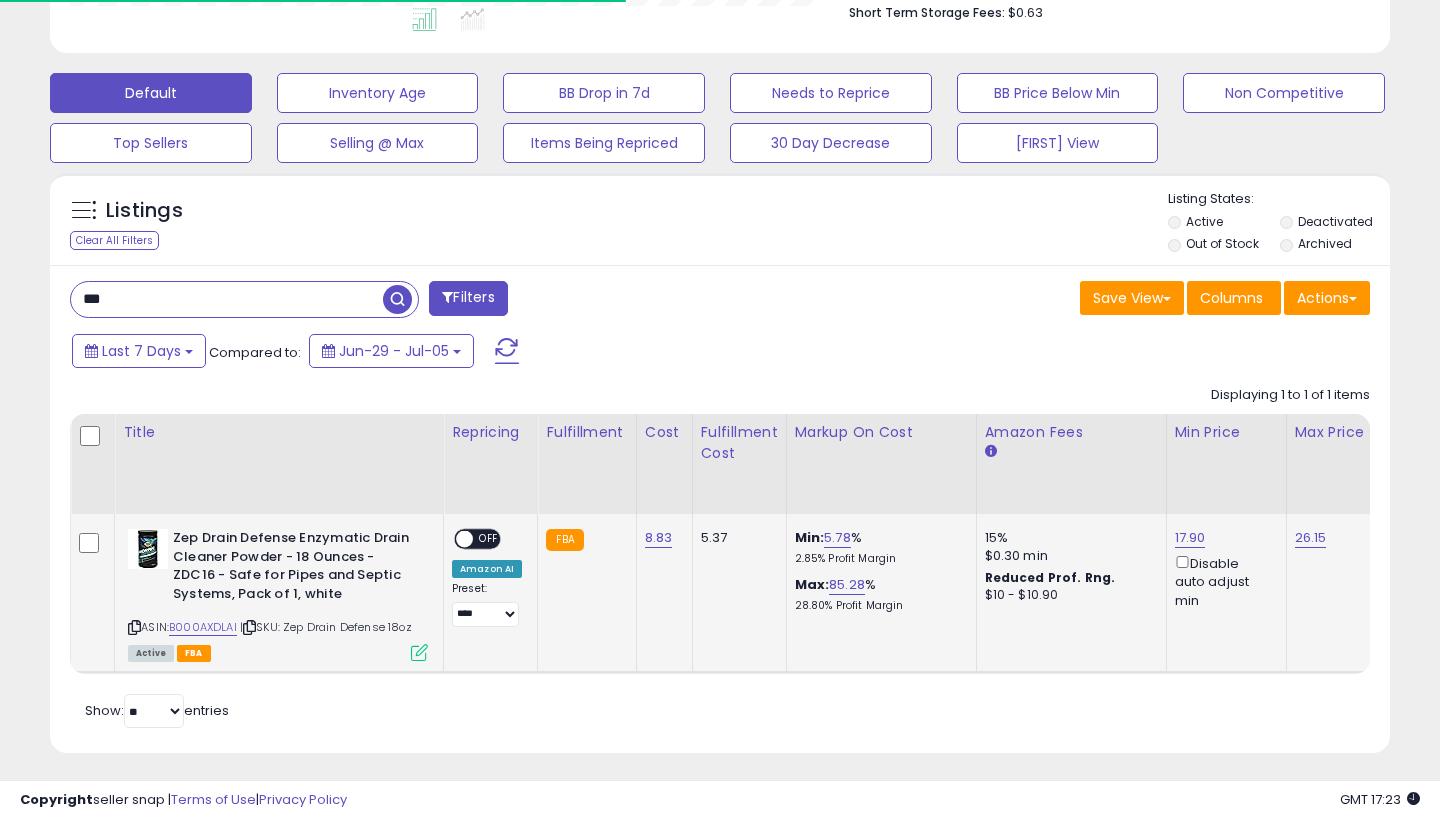 scroll, scrollTop: 555, scrollLeft: 0, axis: vertical 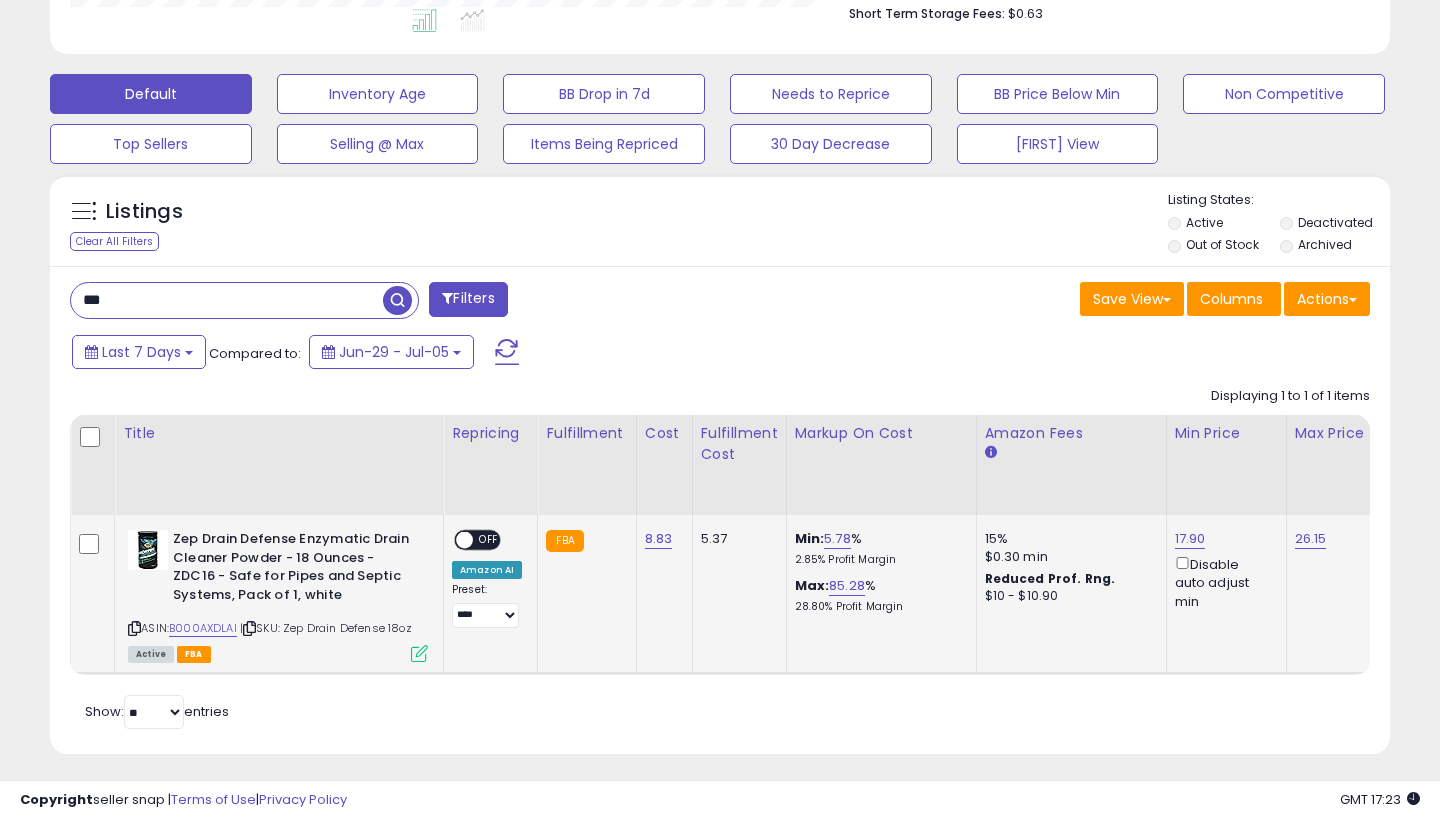 click on "**********" at bounding box center [487, 579] 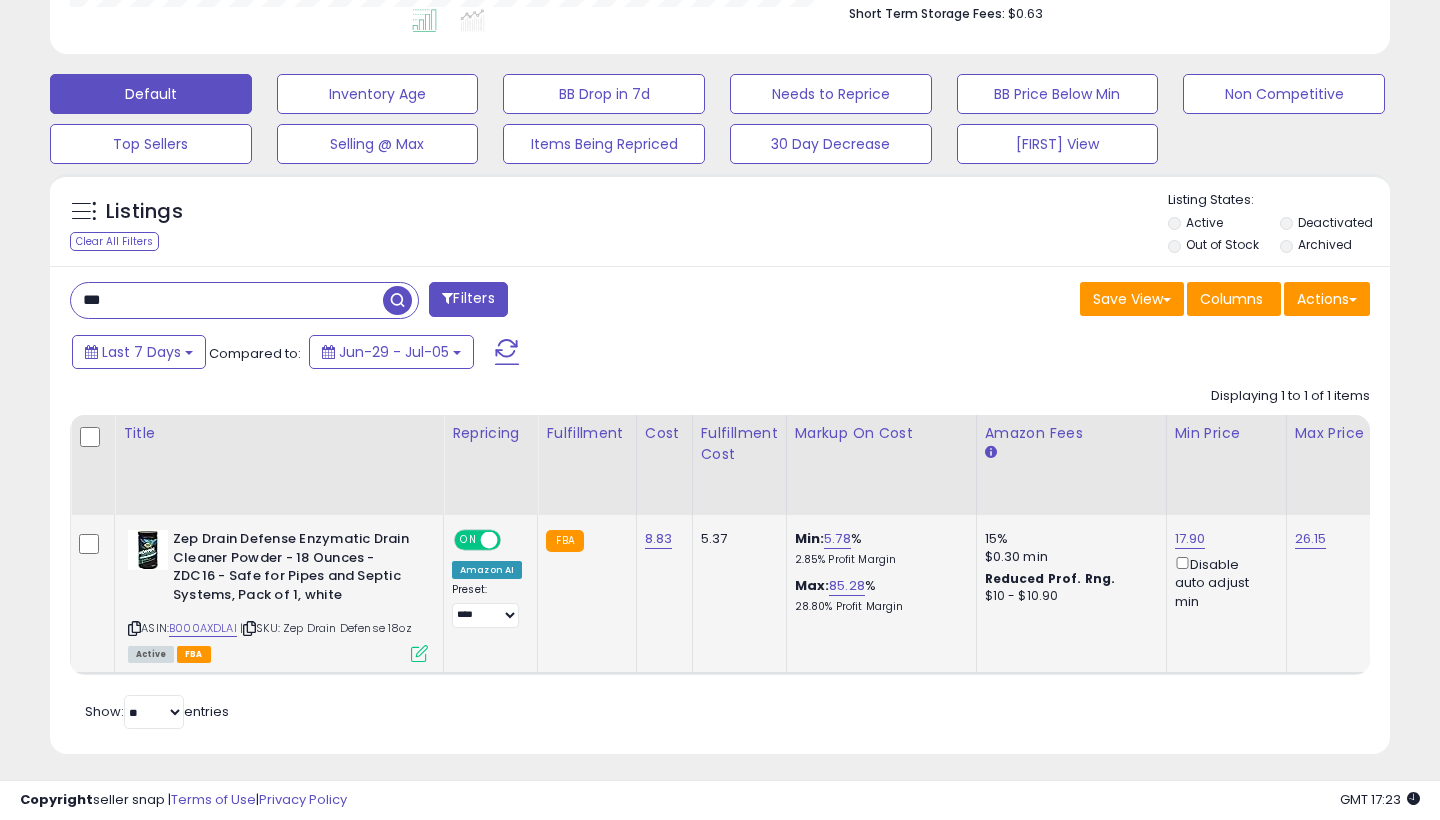 scroll, scrollTop: 0, scrollLeft: 31, axis: horizontal 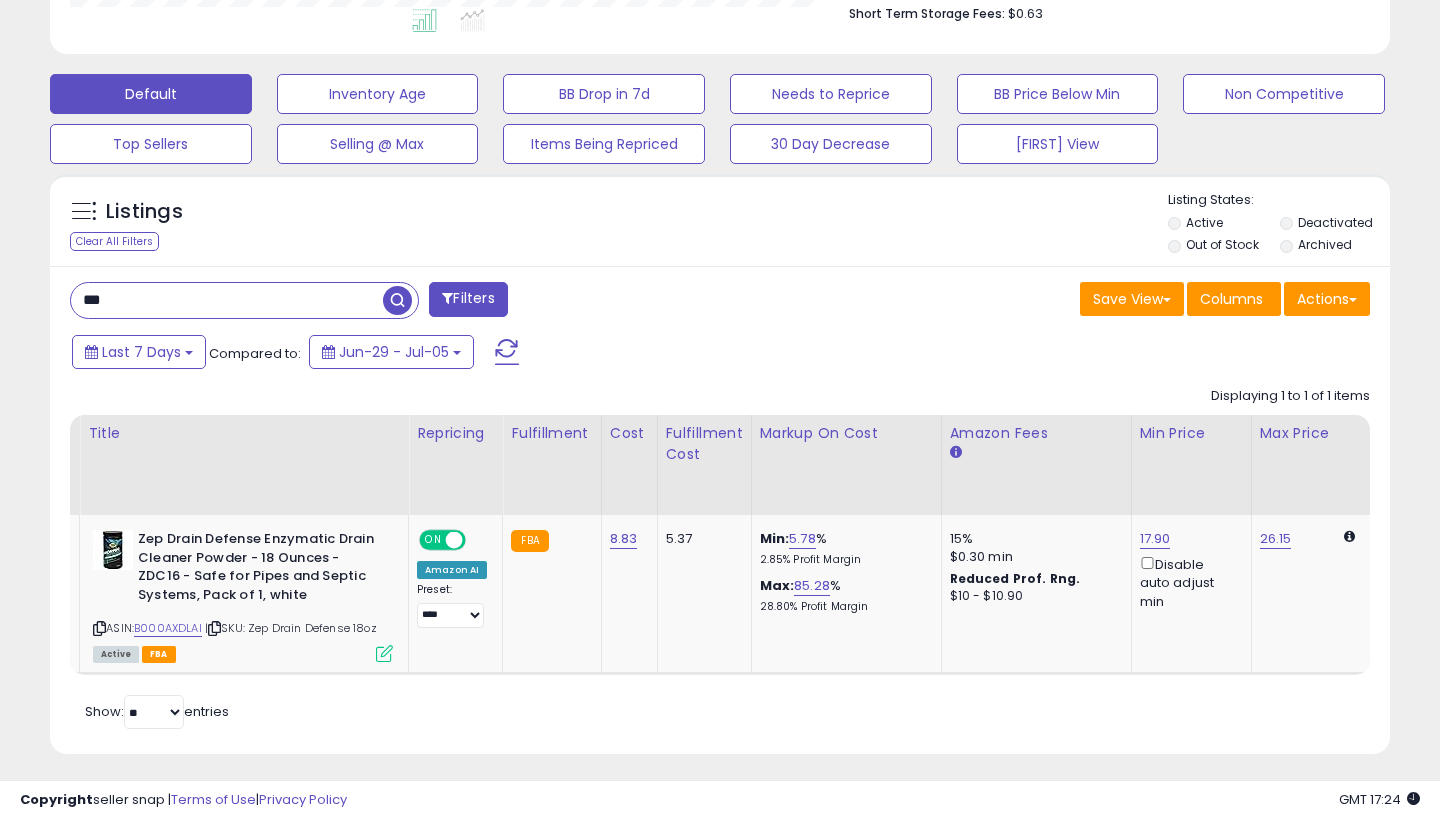 click on "***" at bounding box center (227, 300) 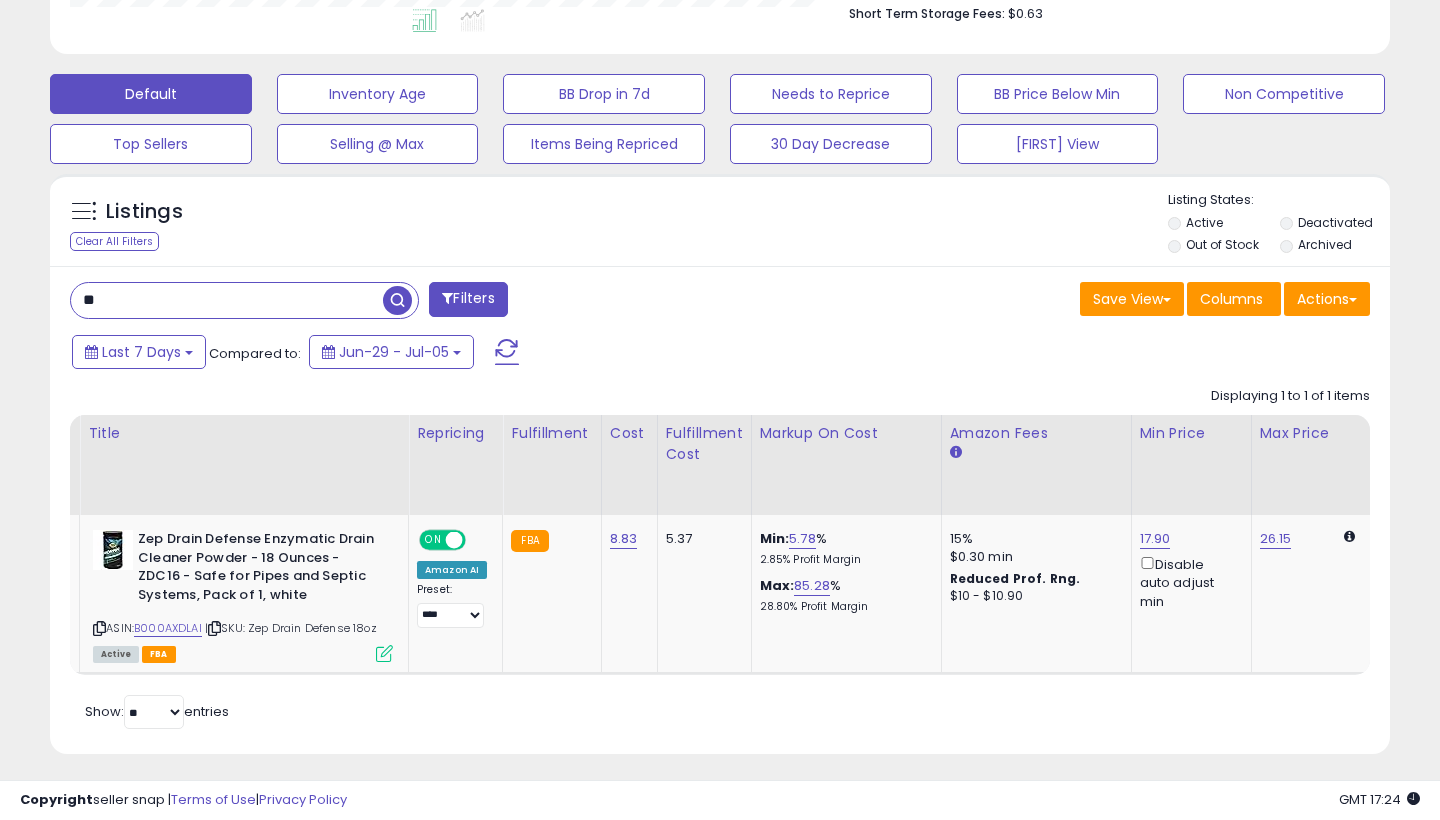 type on "*" 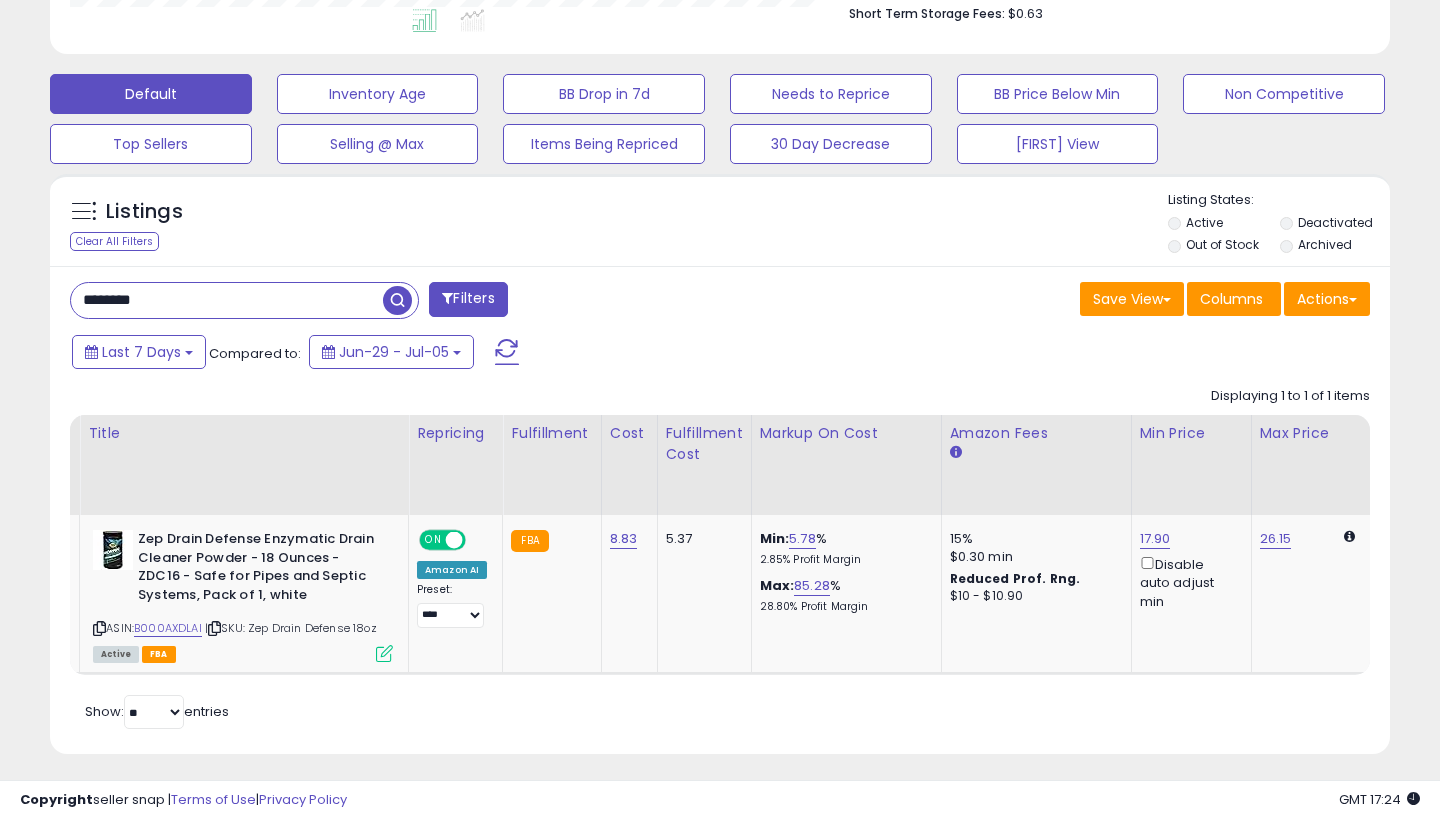 type on "********" 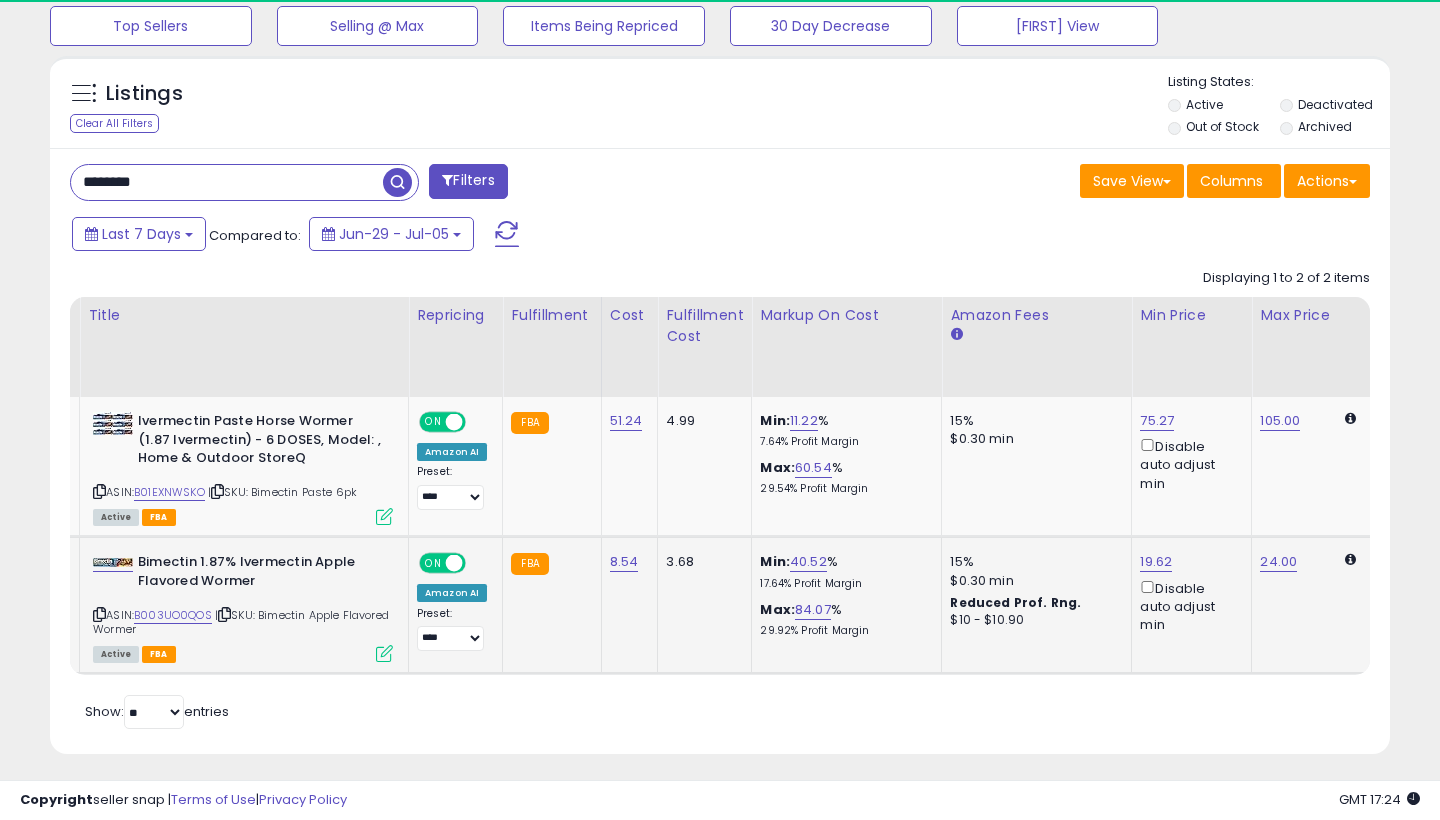 scroll, scrollTop: 672, scrollLeft: 0, axis: vertical 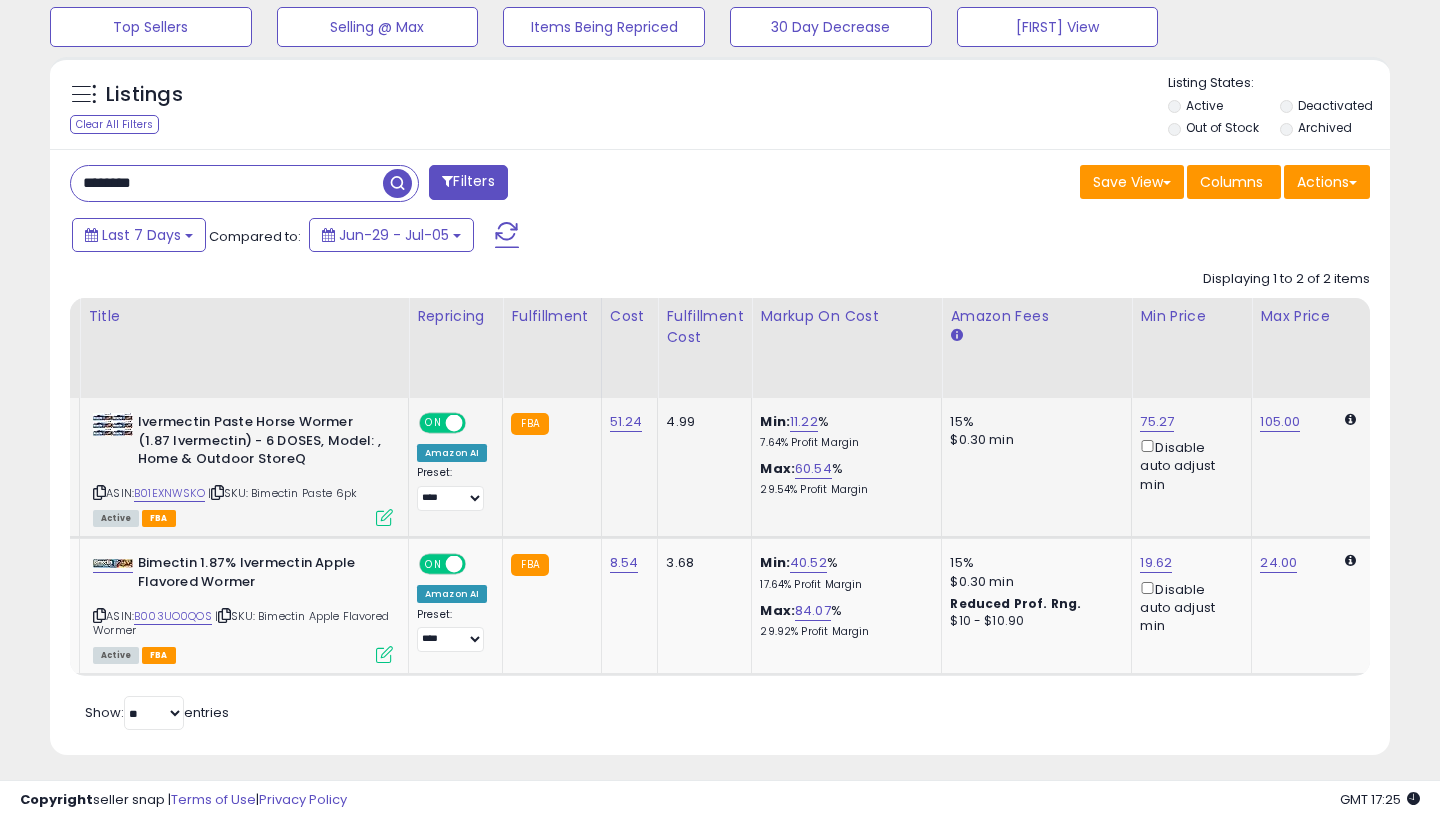 click on "51.24" at bounding box center (626, 422) 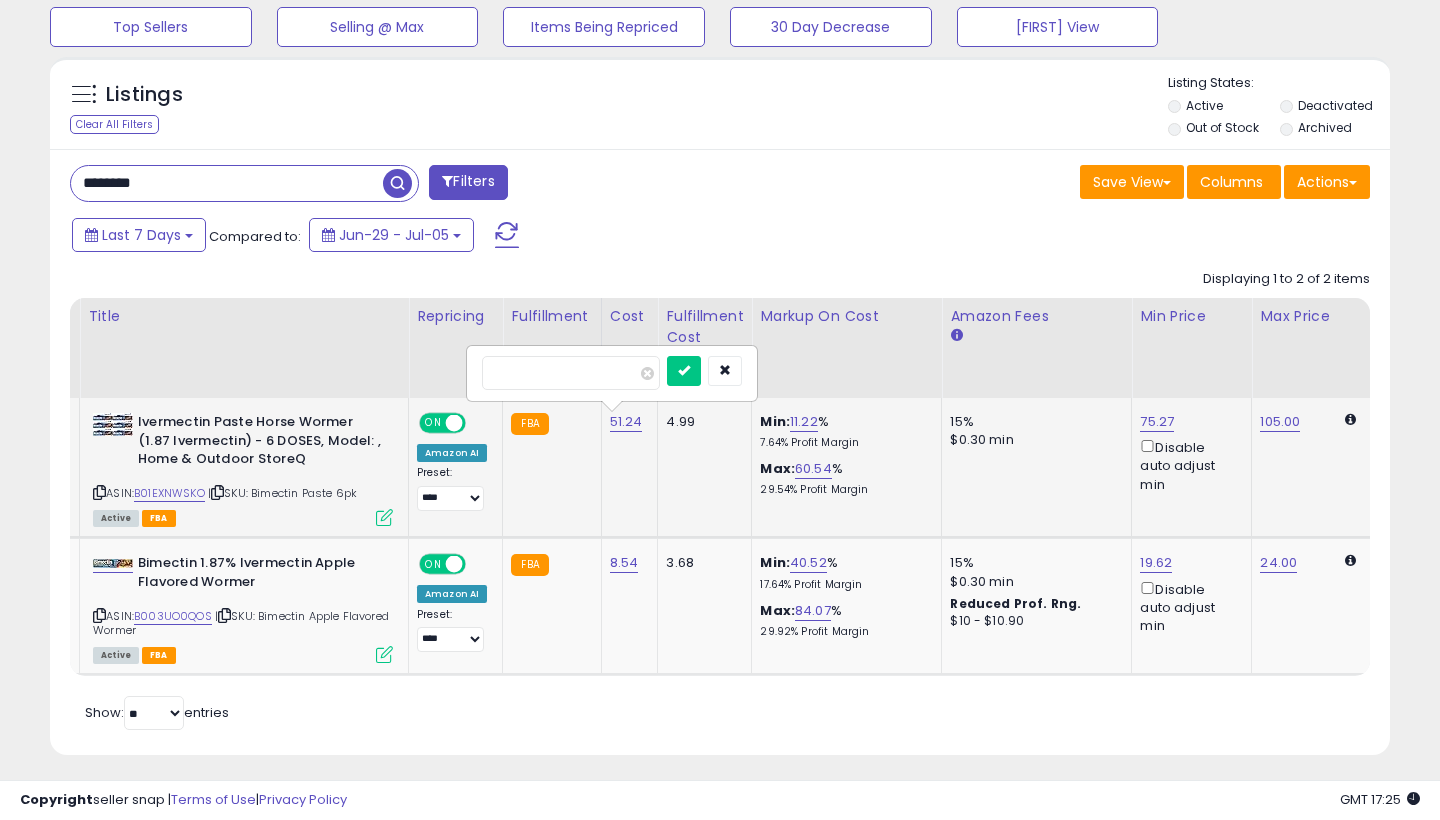 type on "*" 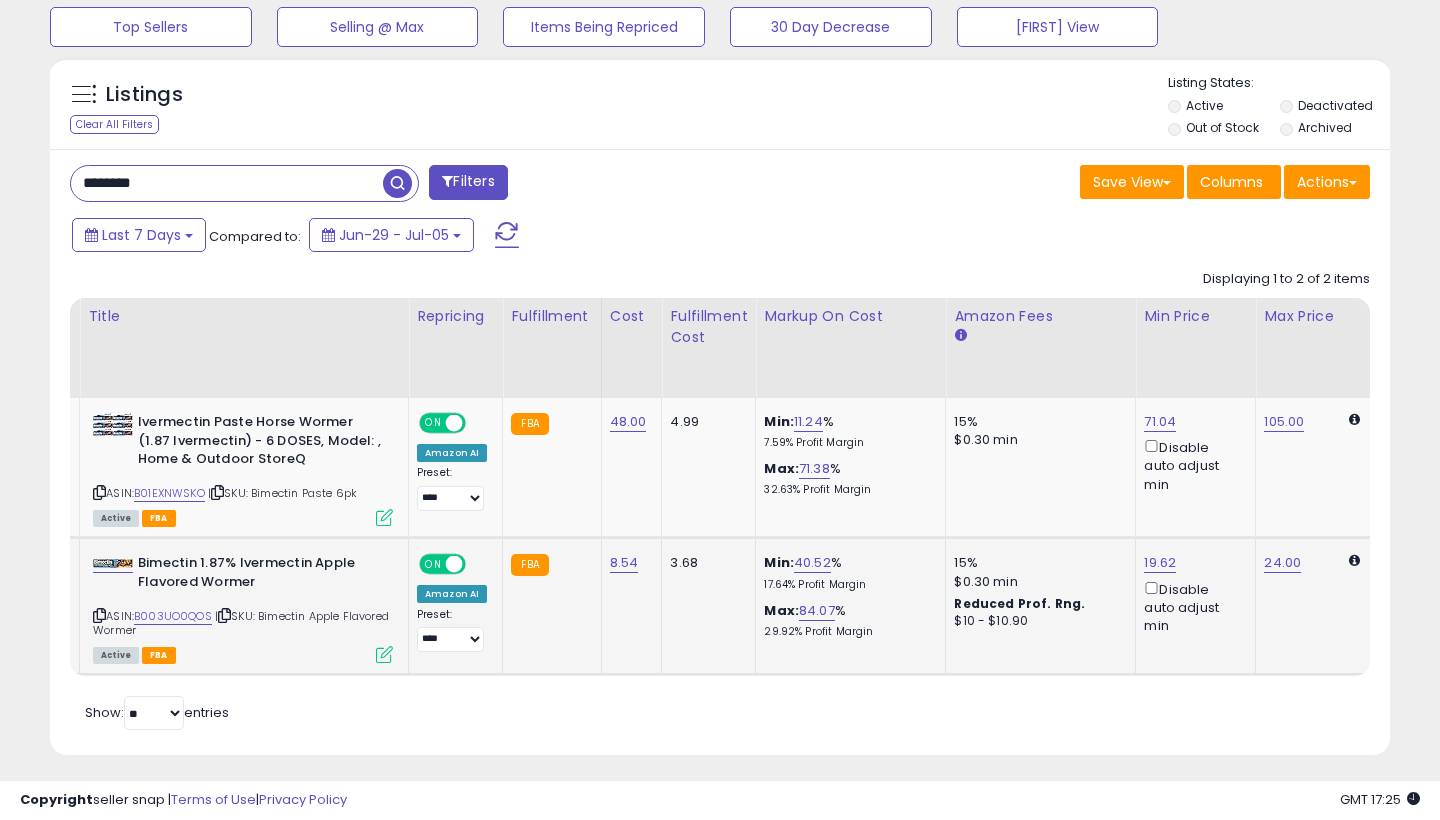 click on "8.54" at bounding box center [628, 422] 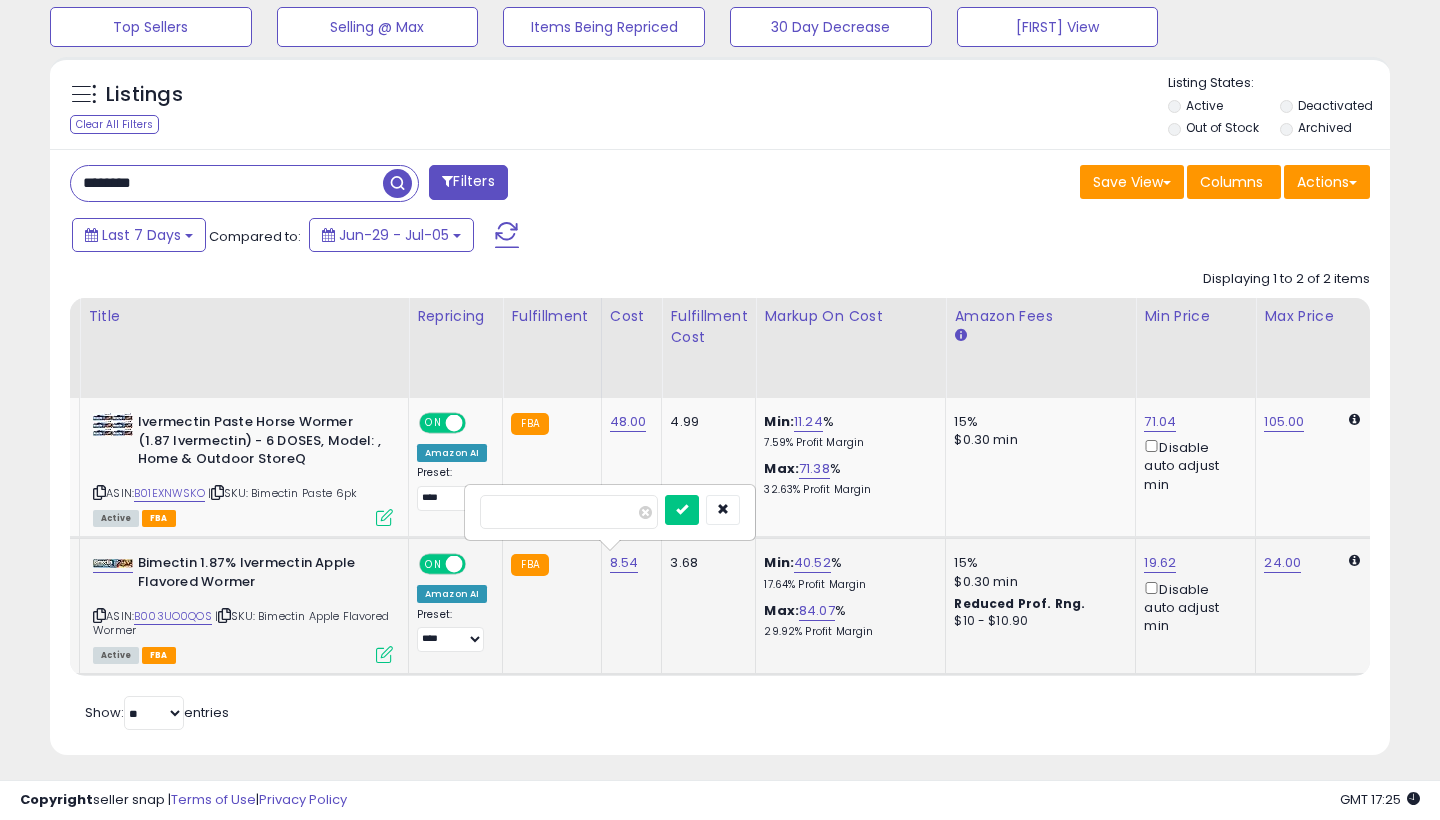 type on "****" 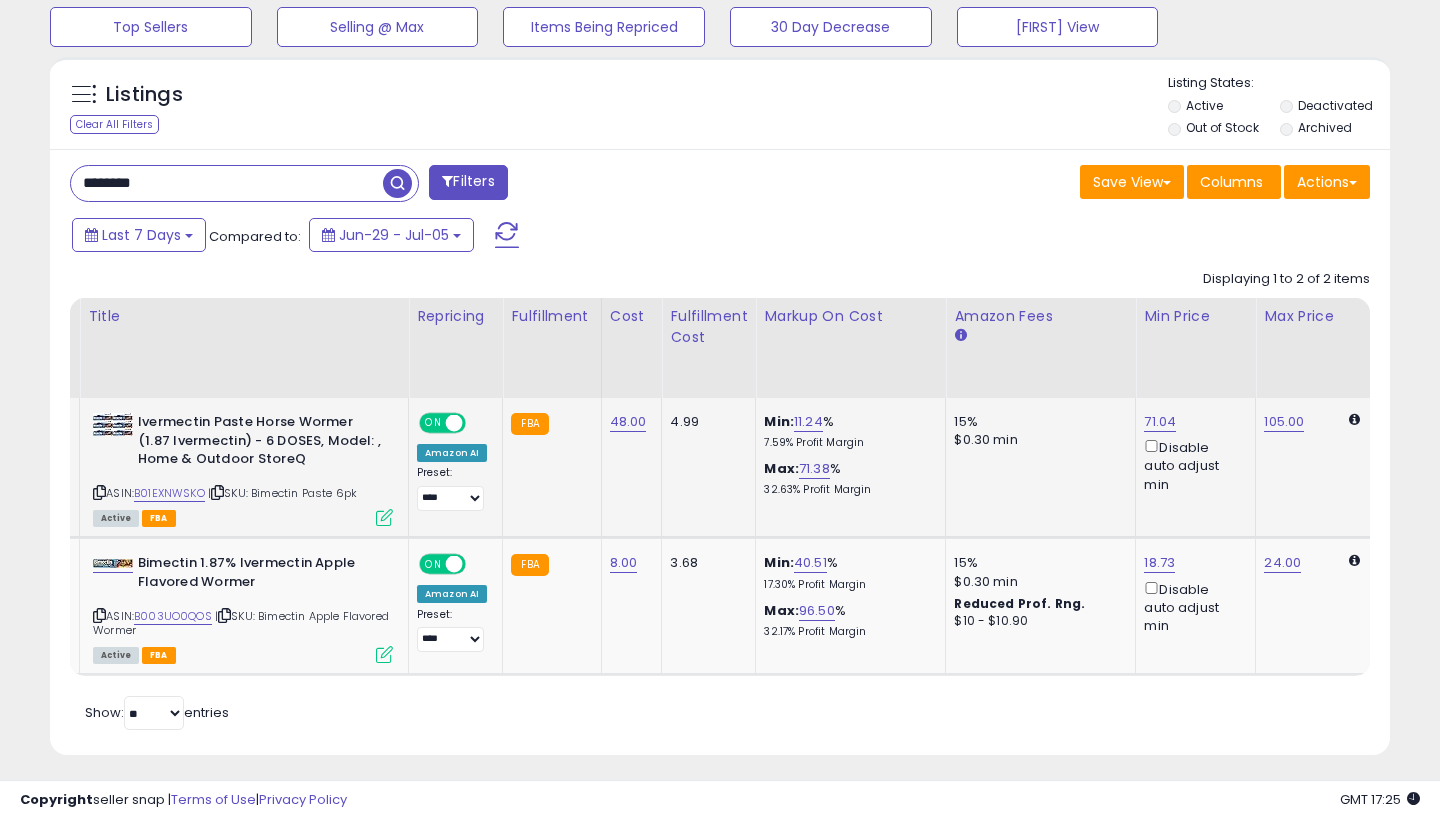 click on "Disable auto adjust min" at bounding box center [1192, 465] 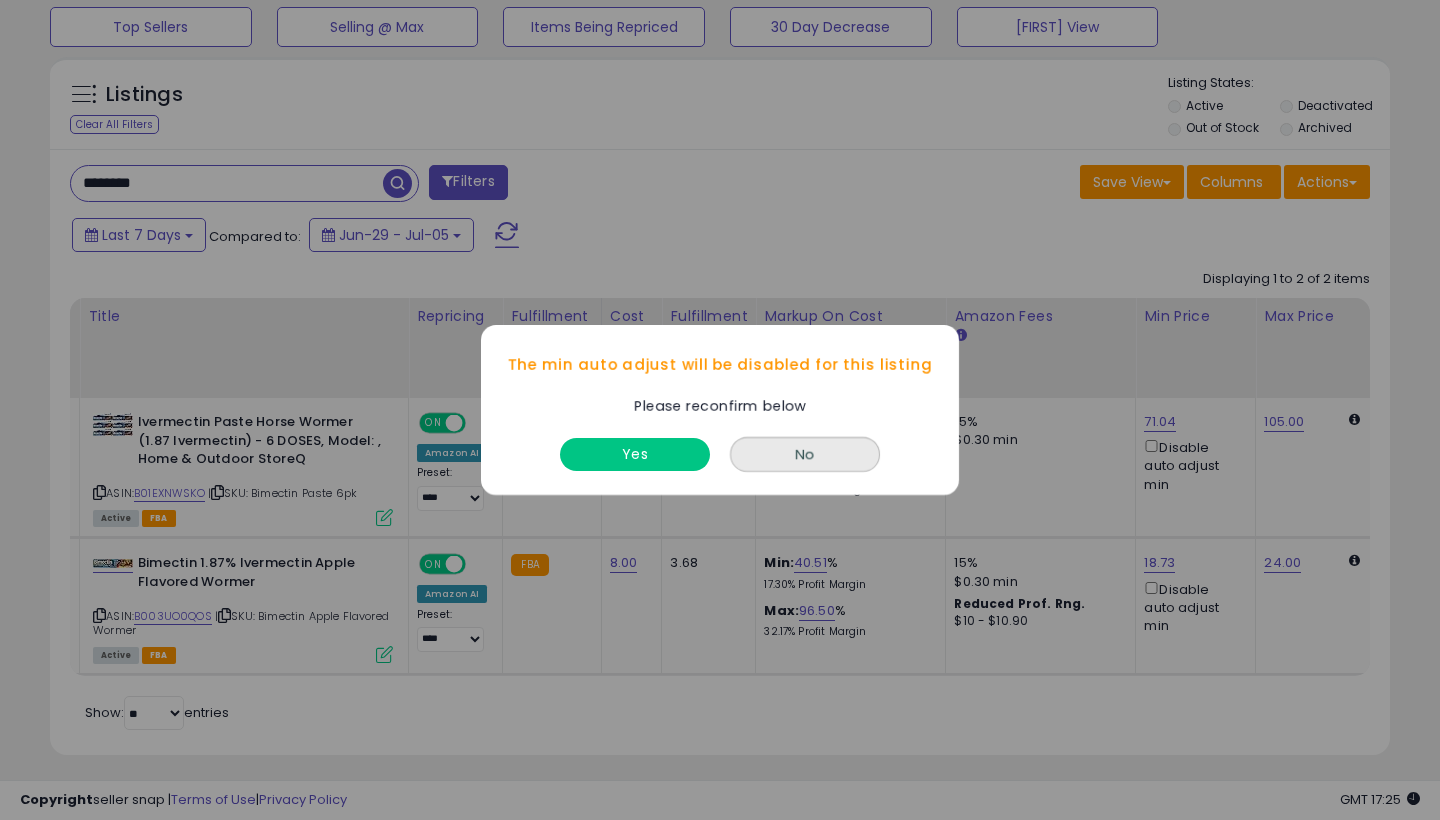 click on "Yes" at bounding box center (635, 454) 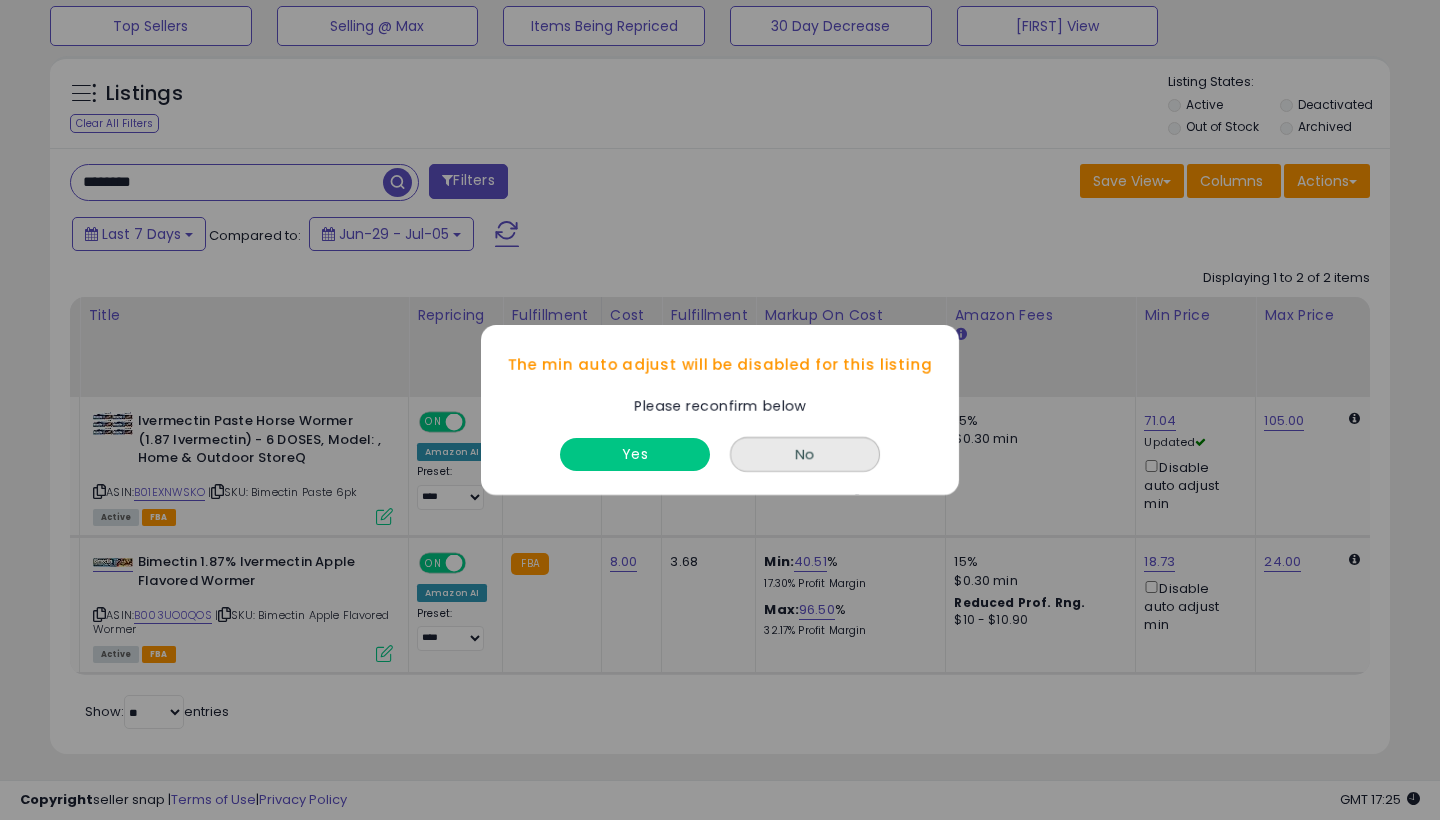 scroll, scrollTop: 672, scrollLeft: 0, axis: vertical 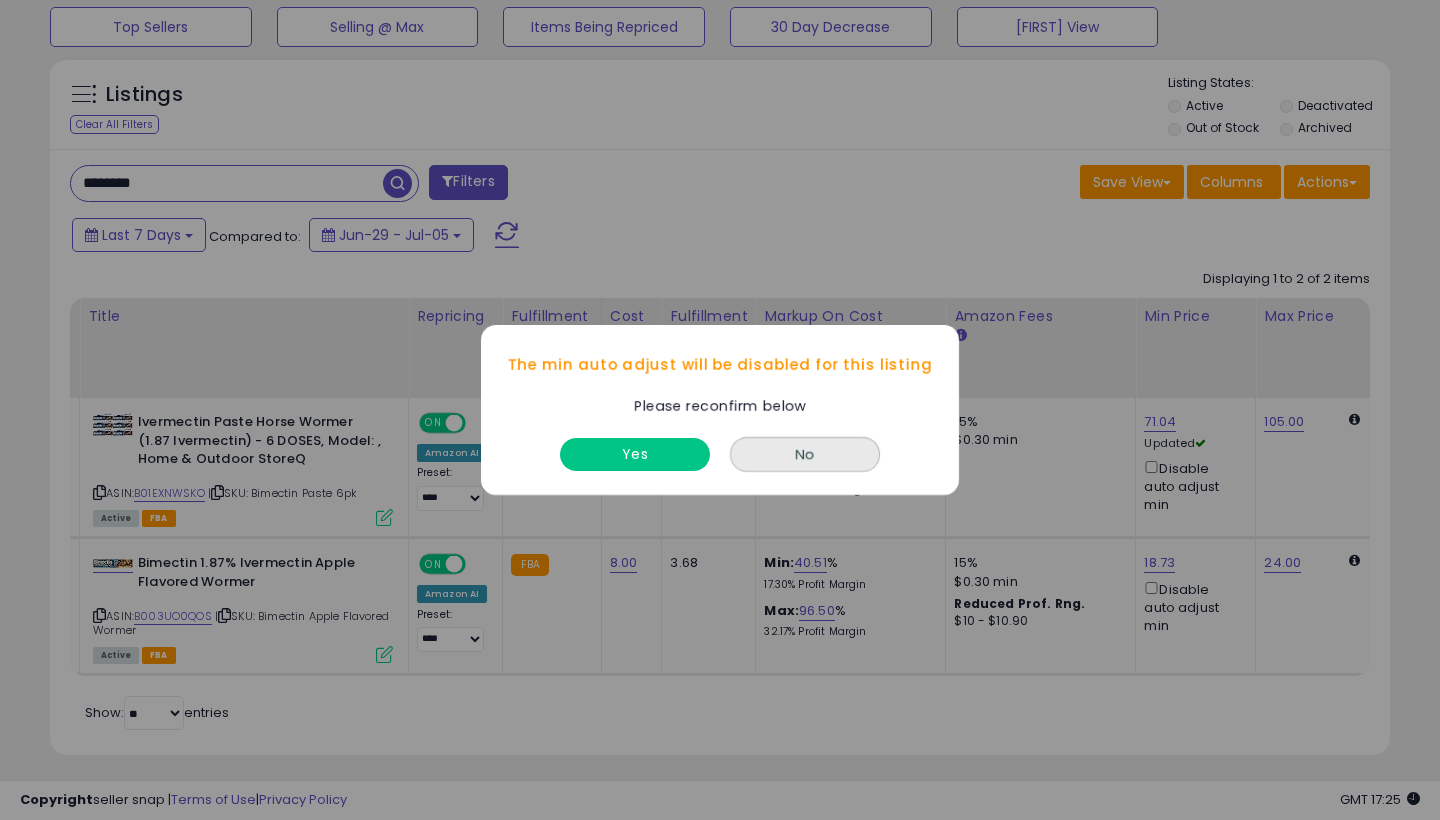 click on "Yes" at bounding box center [635, 454] 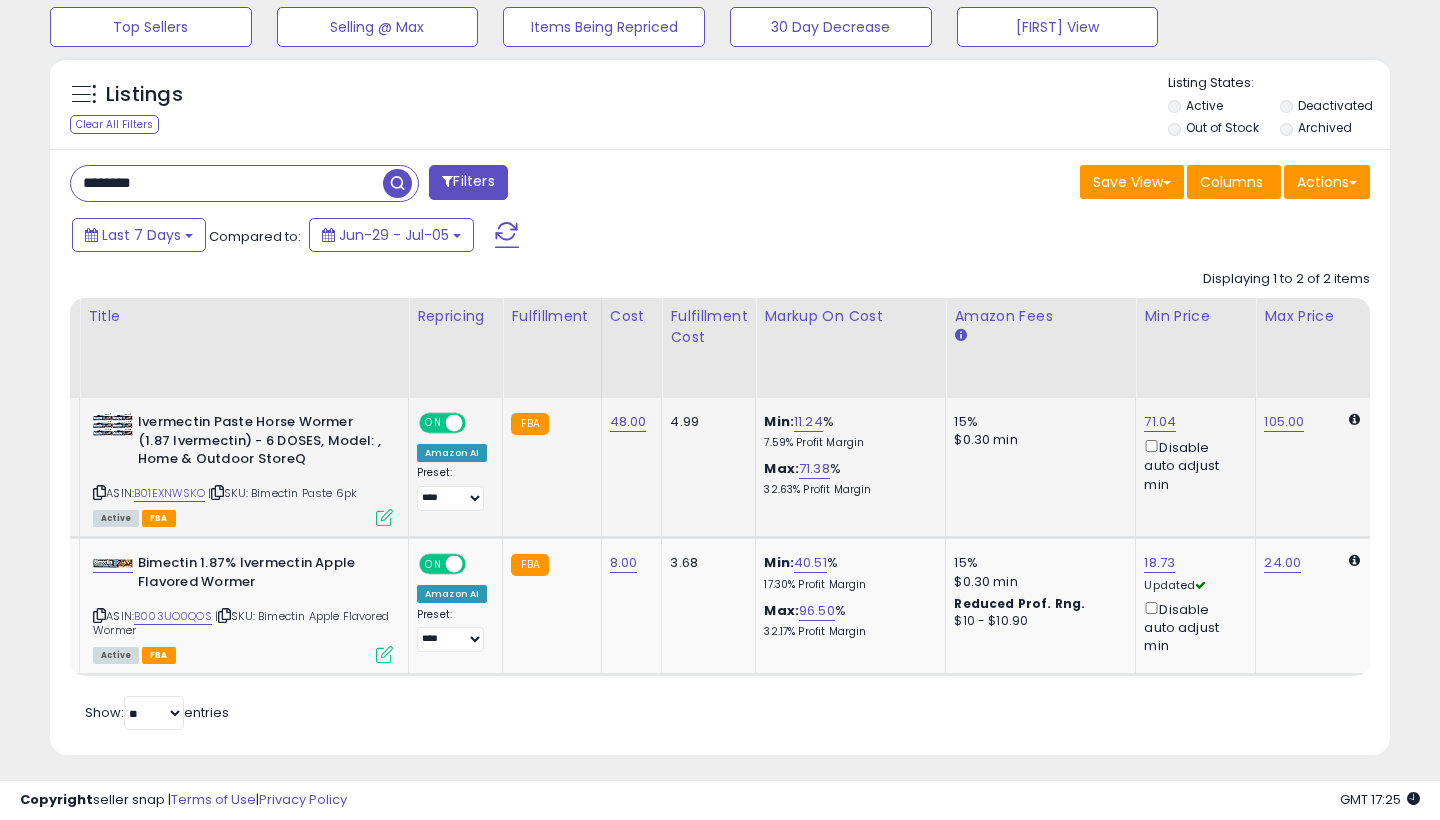 click on "71.04" at bounding box center [1160, 422] 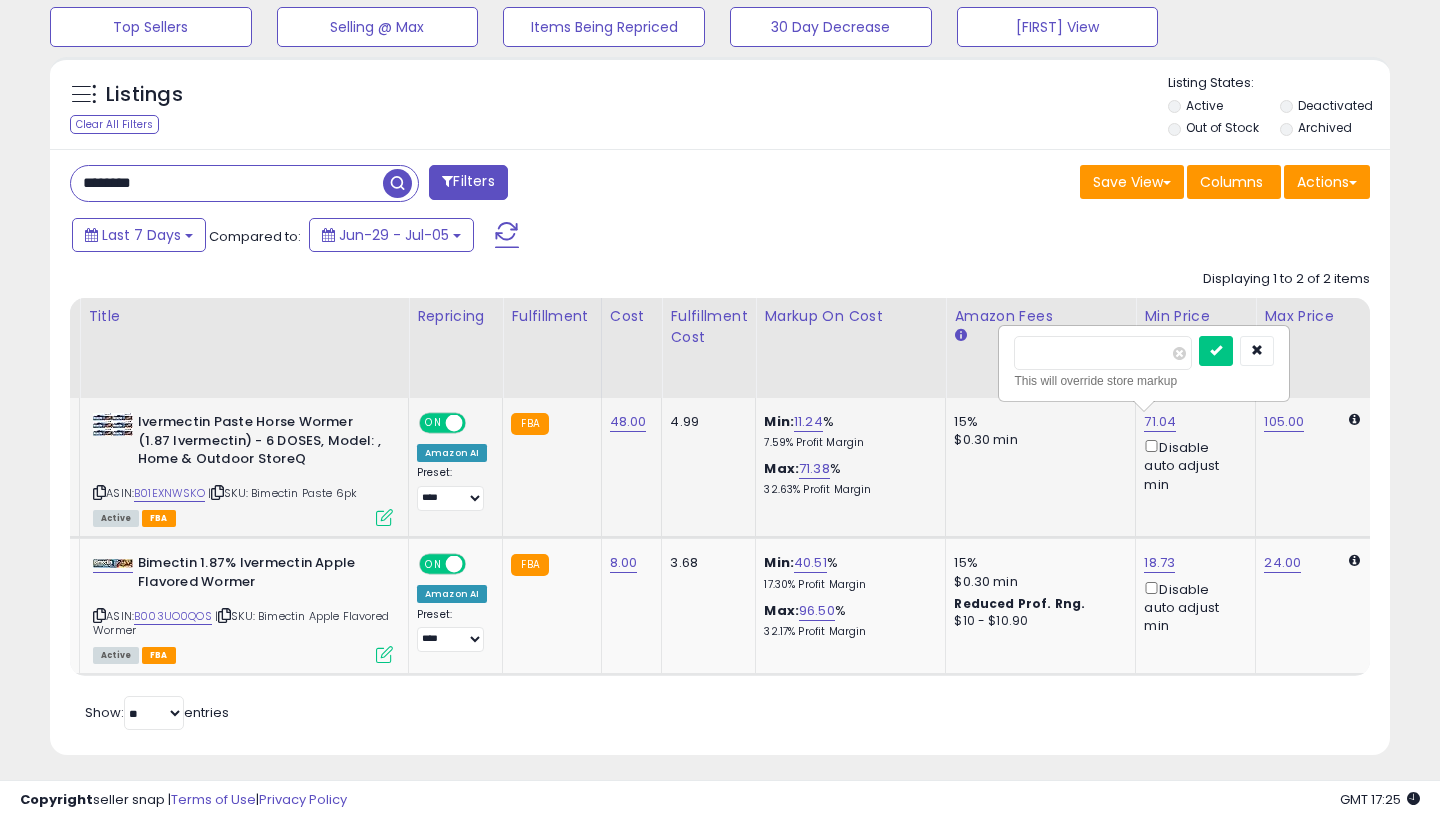 type on "*" 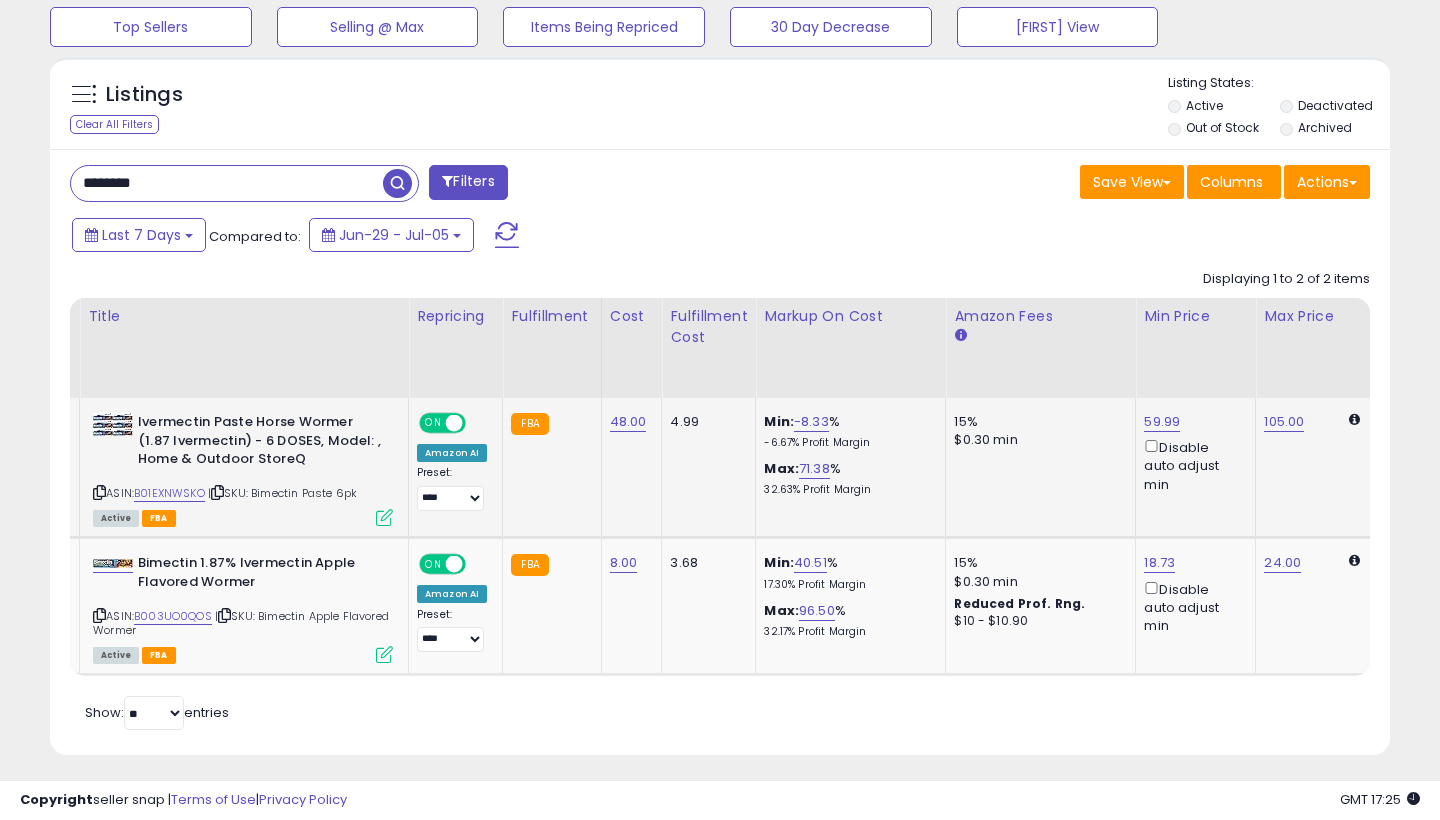 click on "59.99" at bounding box center [1162, 422] 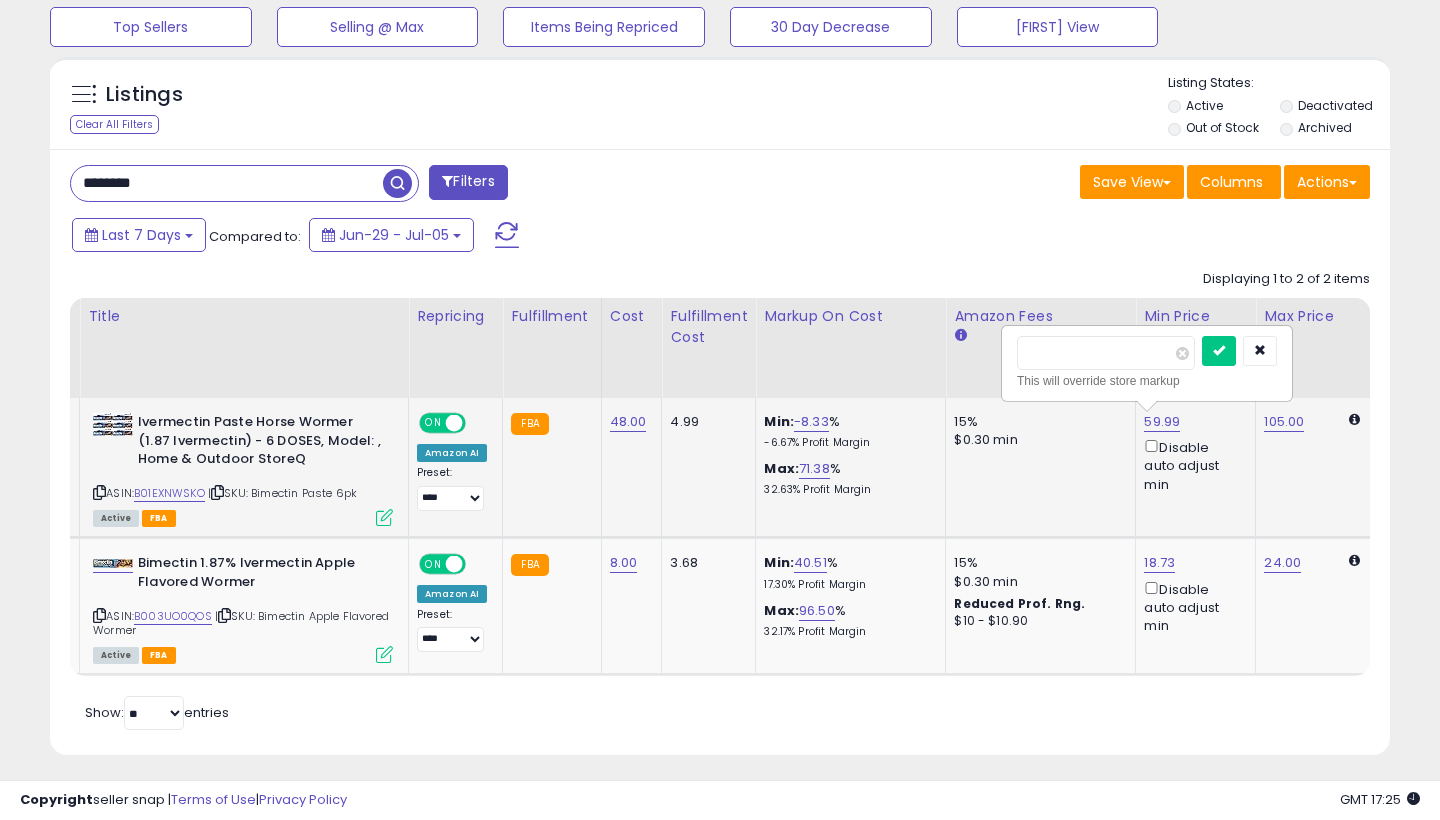 type on "*" 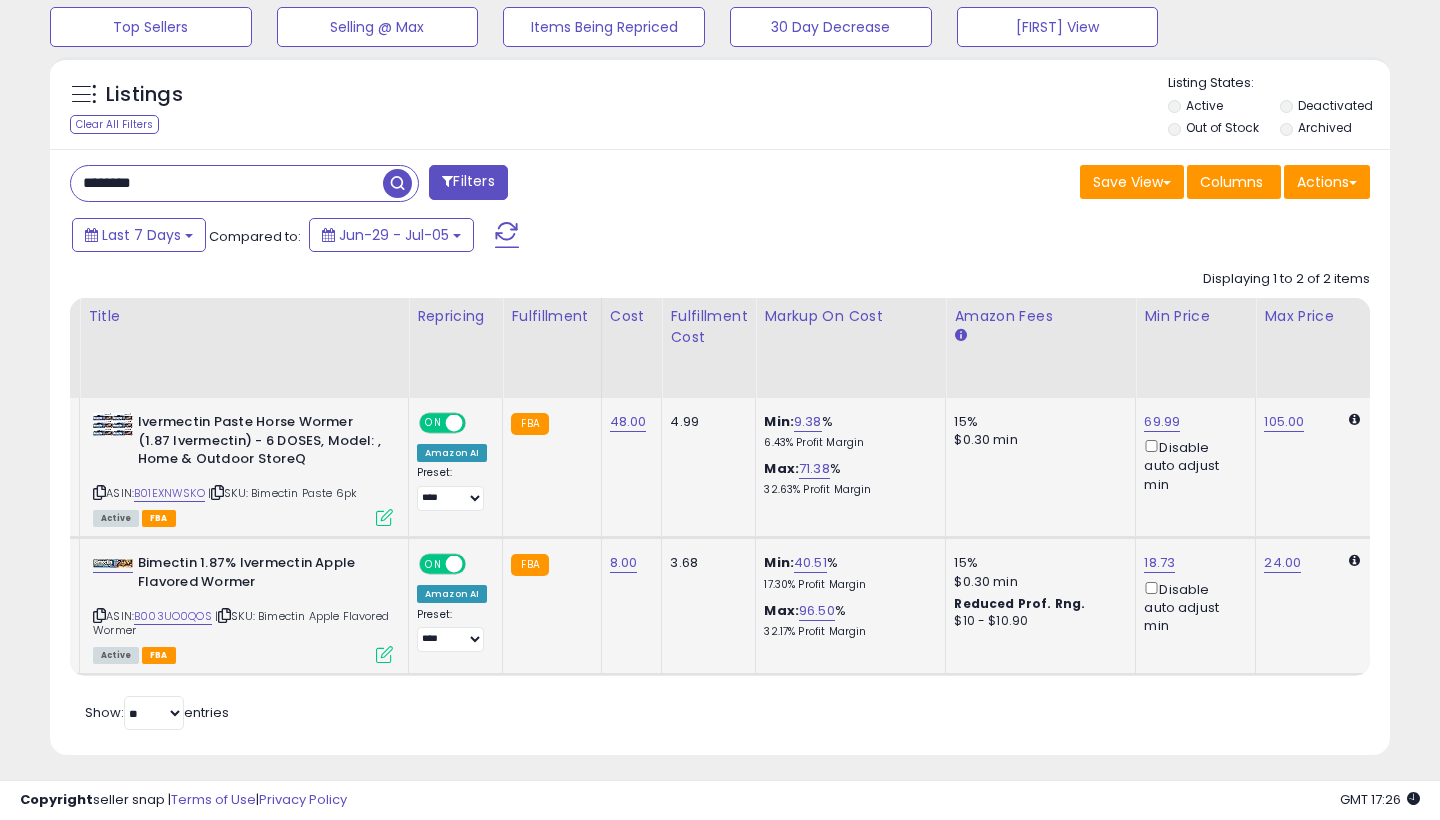 click on "18.73" at bounding box center [1162, 422] 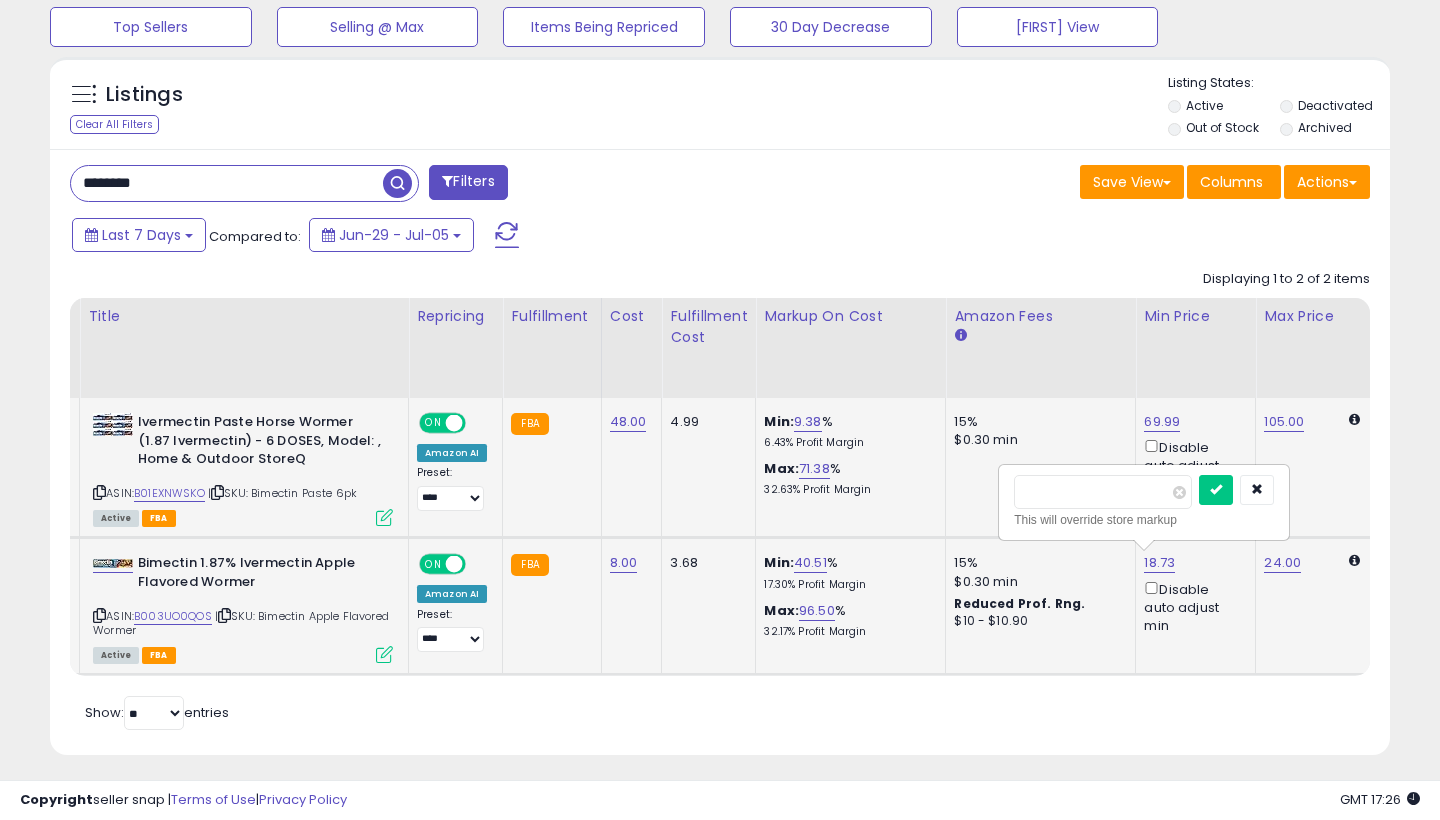 type on "*****" 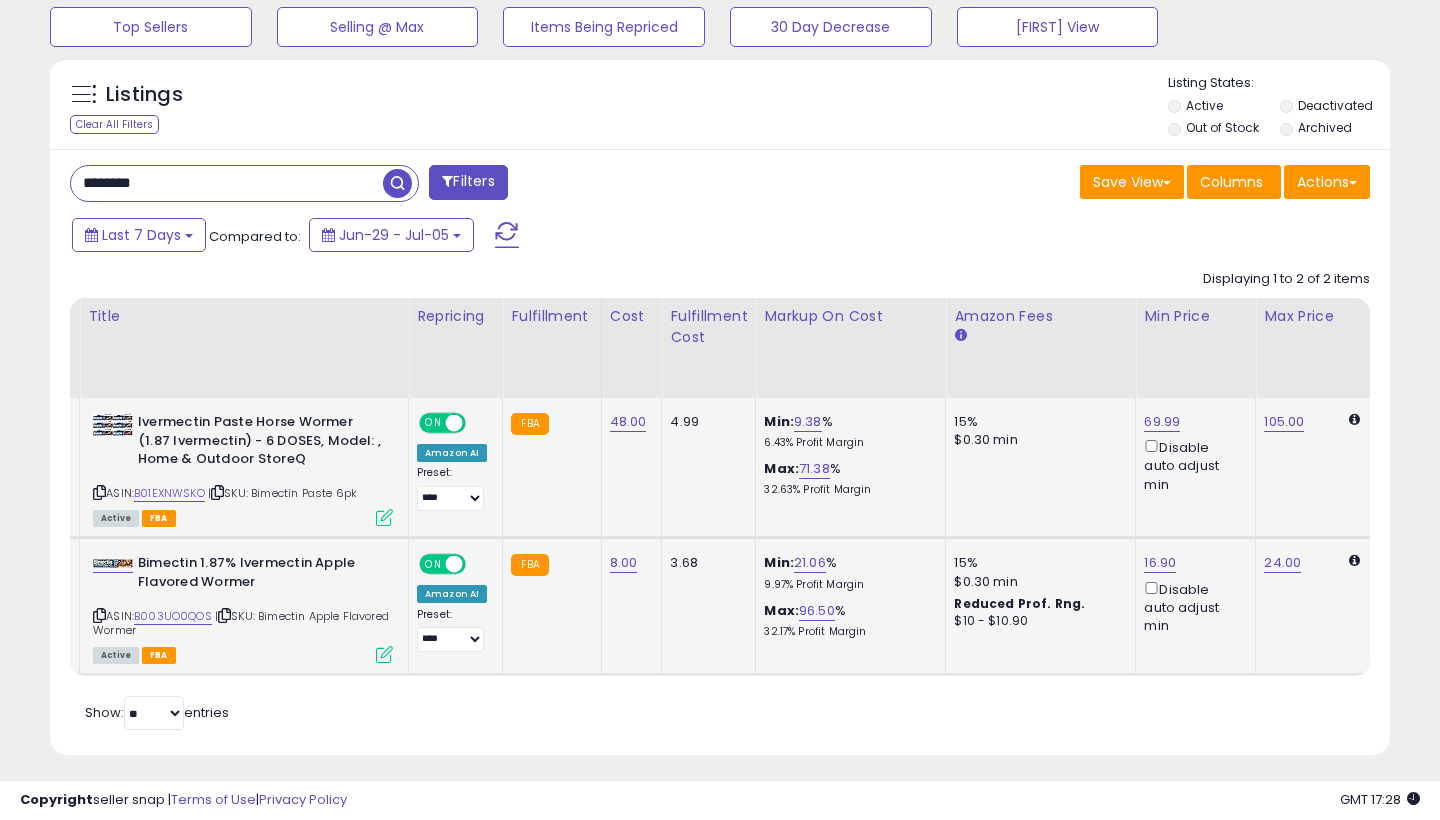 click on "********" at bounding box center (227, 183) 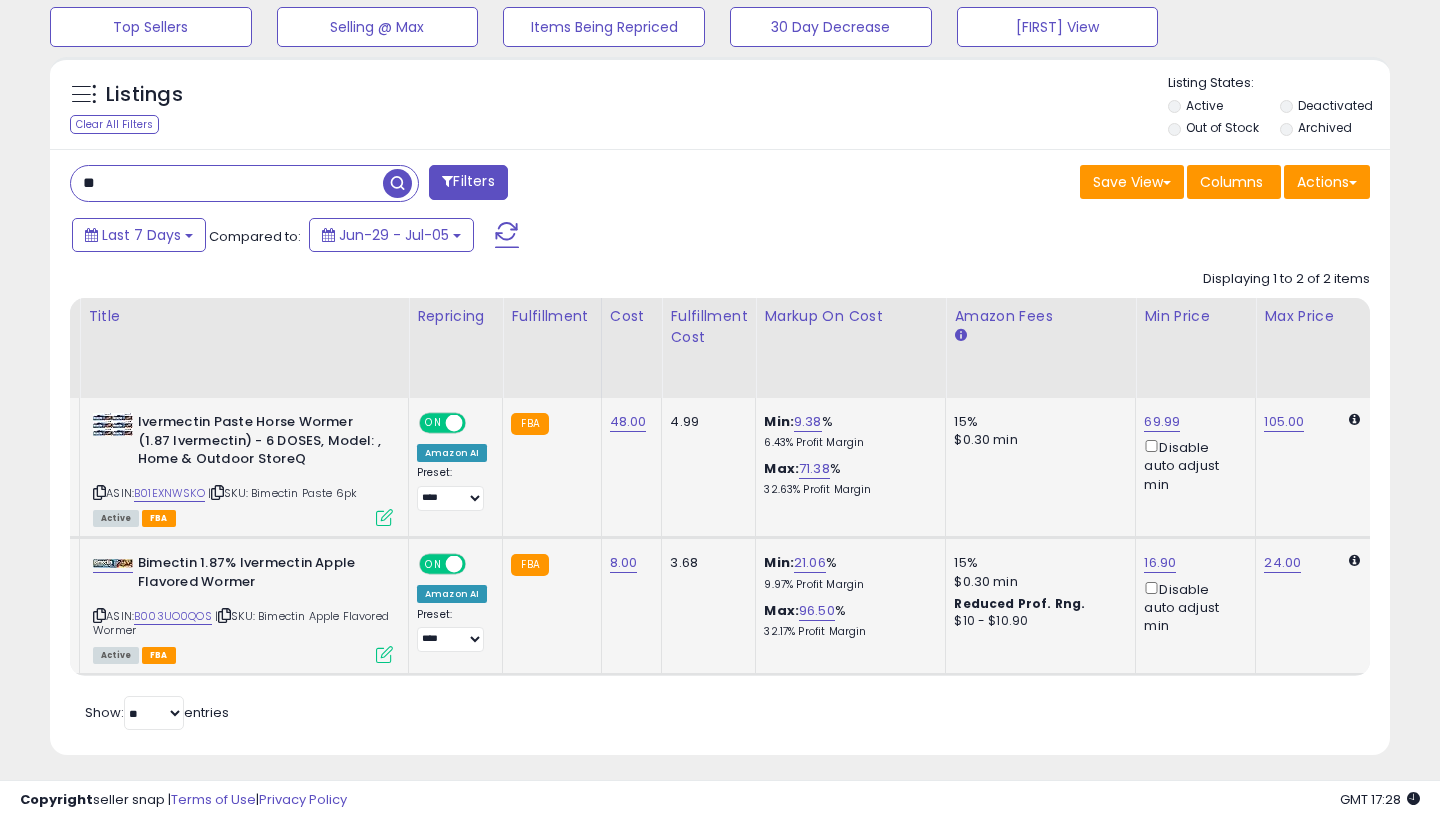 type on "*" 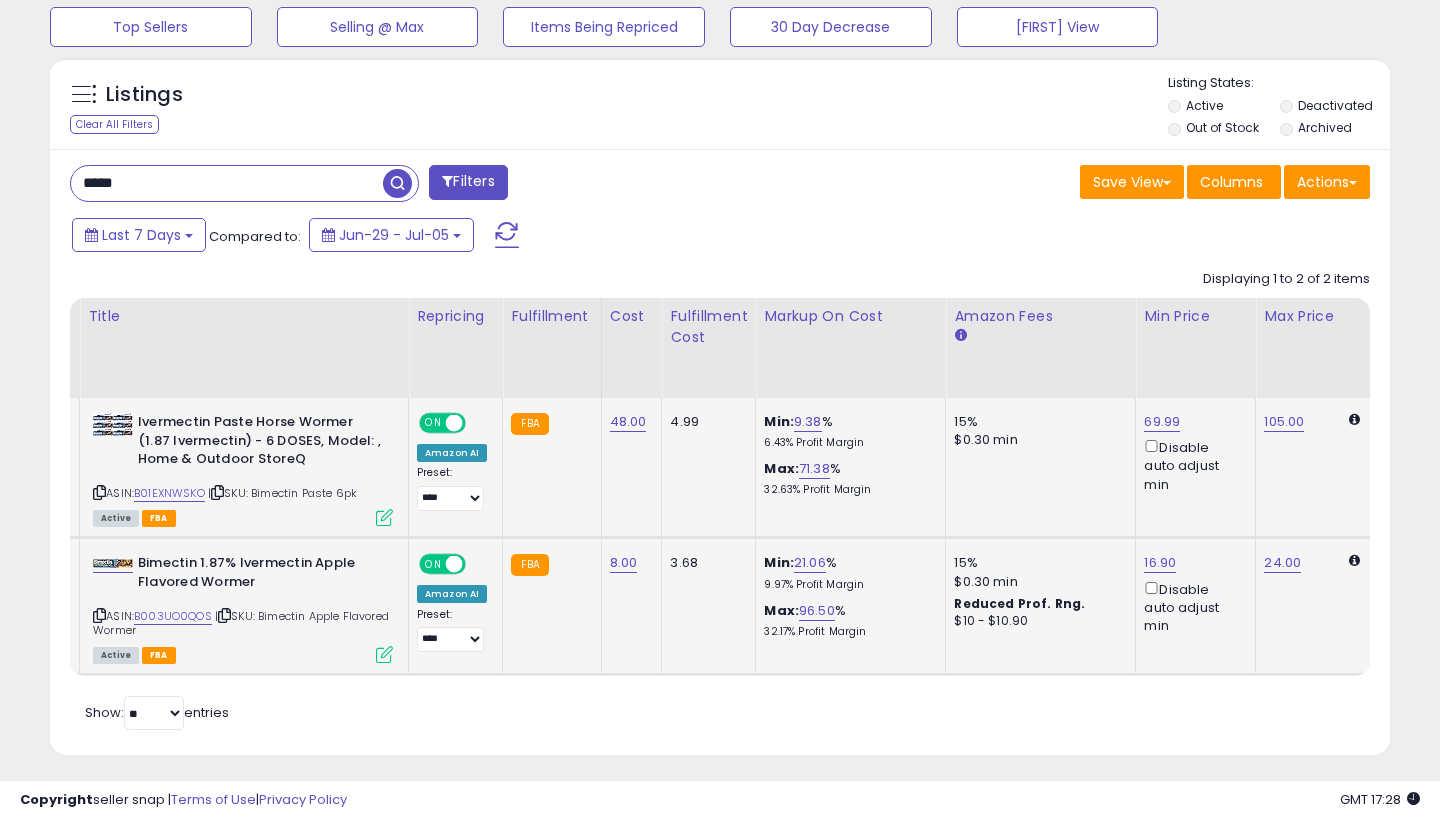 type on "*****" 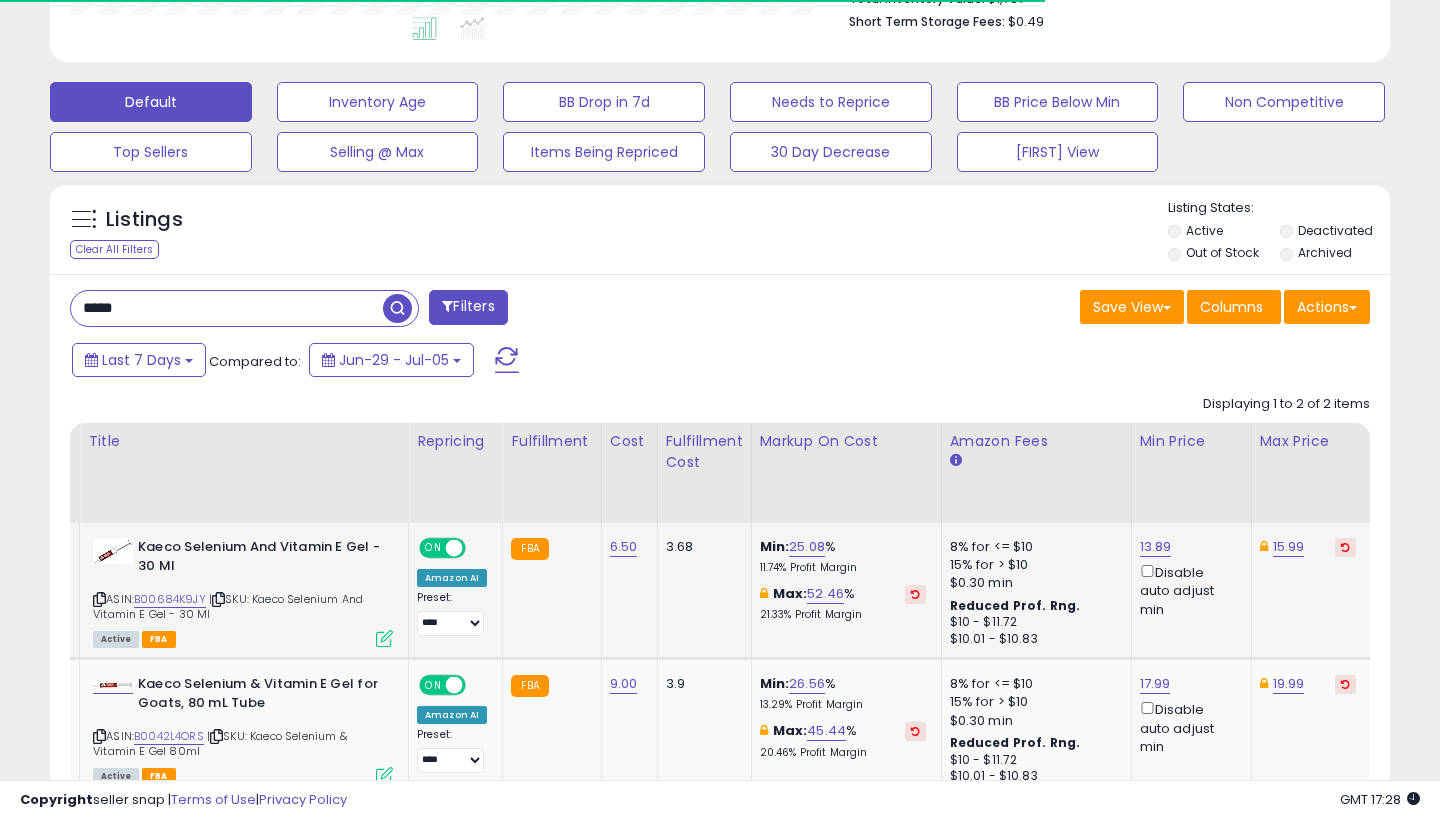 scroll, scrollTop: 627, scrollLeft: 0, axis: vertical 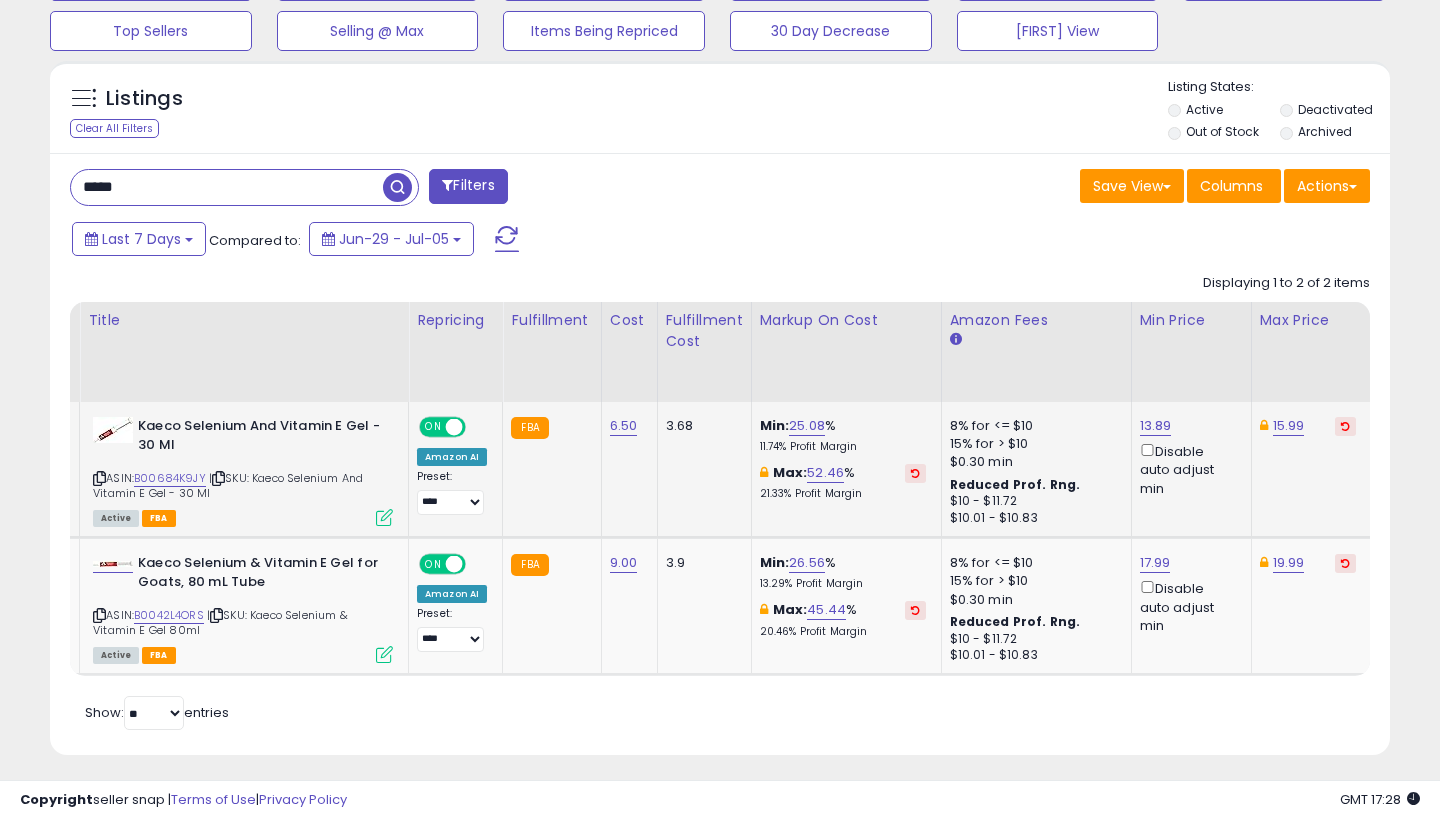 click on "13.89" at bounding box center (1156, 426) 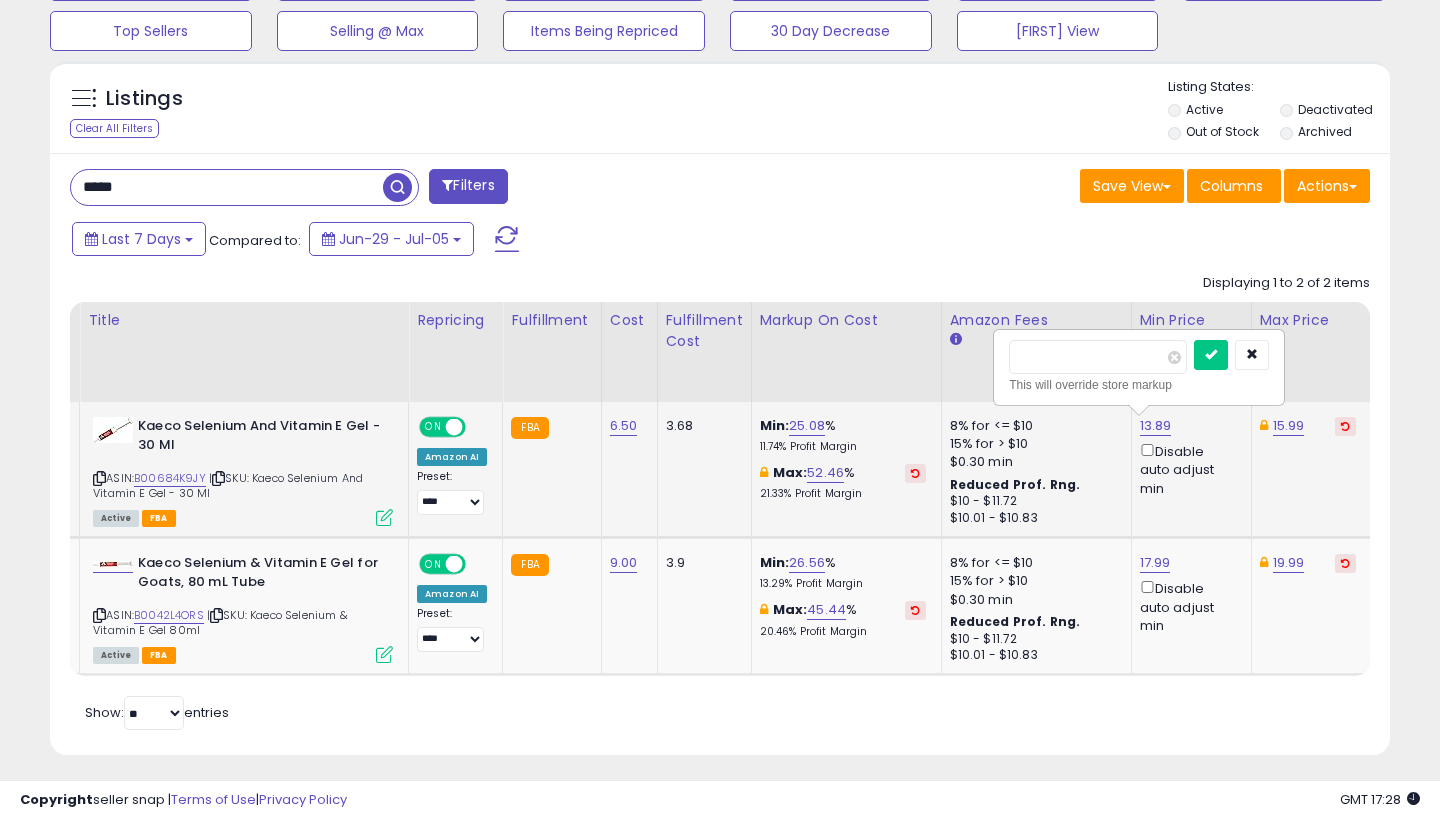 type on "*****" 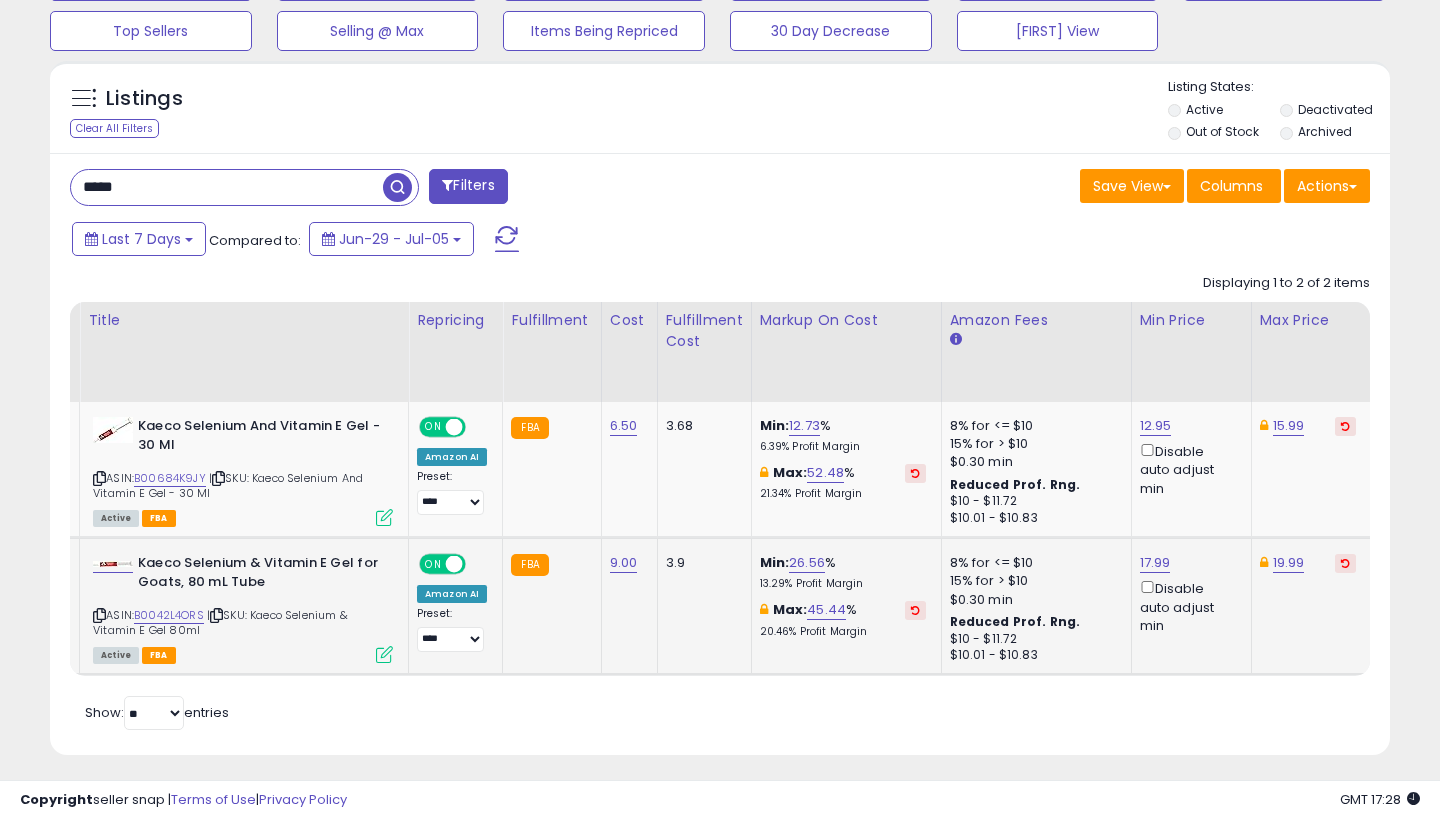 click on "B0042L4ORS" at bounding box center [169, 615] 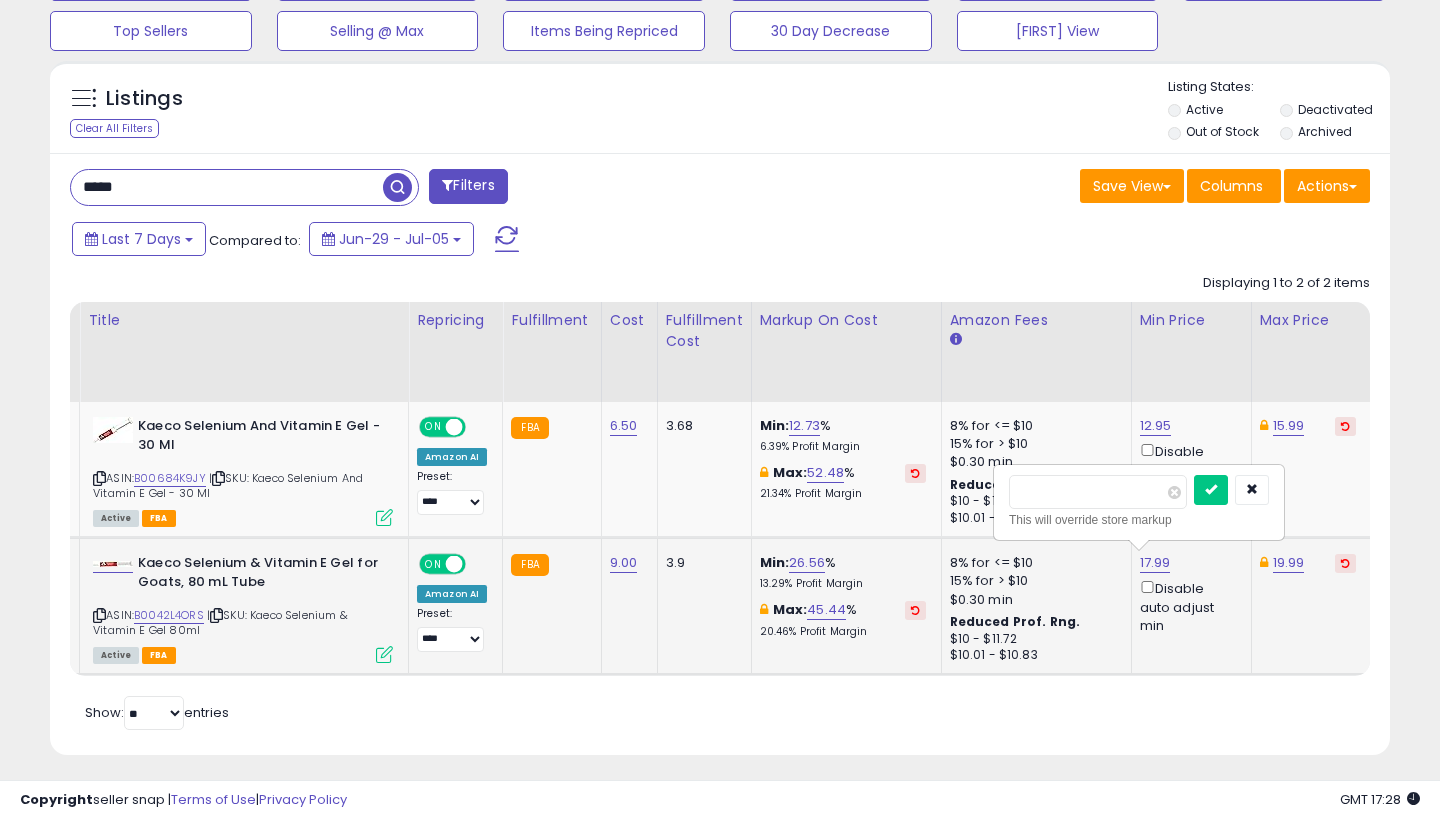 type on "*****" 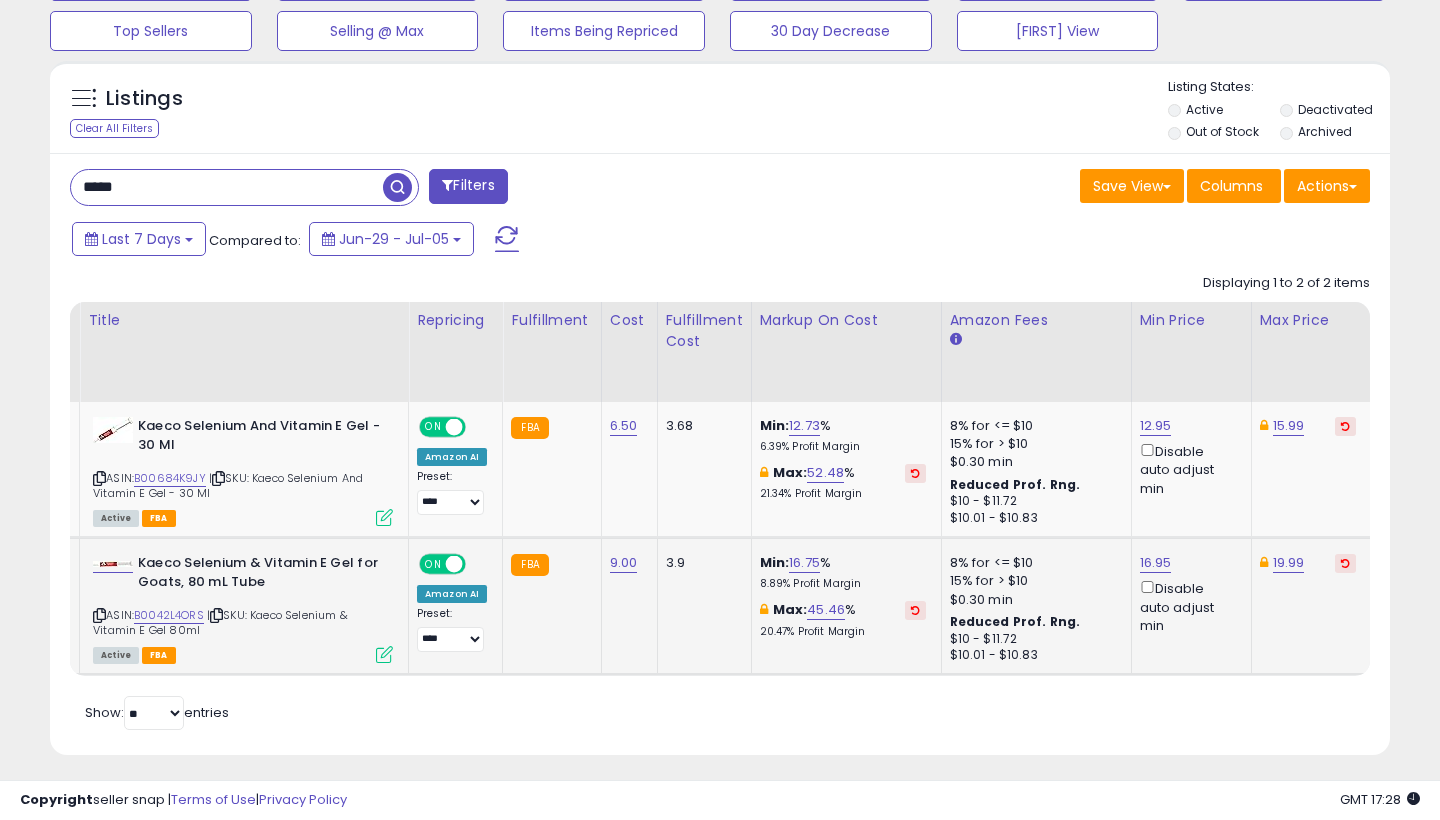scroll, scrollTop: 623, scrollLeft: 0, axis: vertical 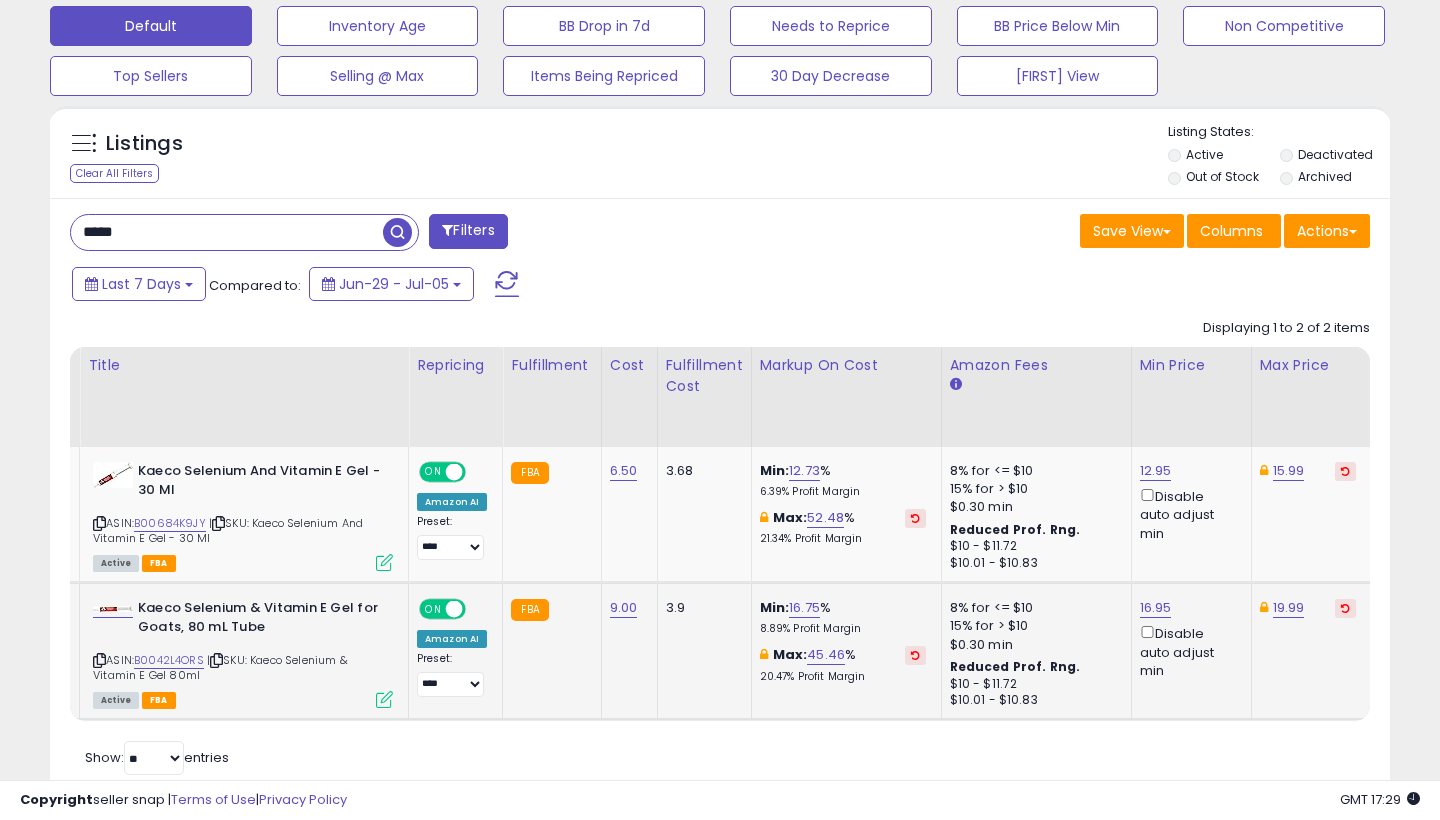 click on "*****" at bounding box center [227, 232] 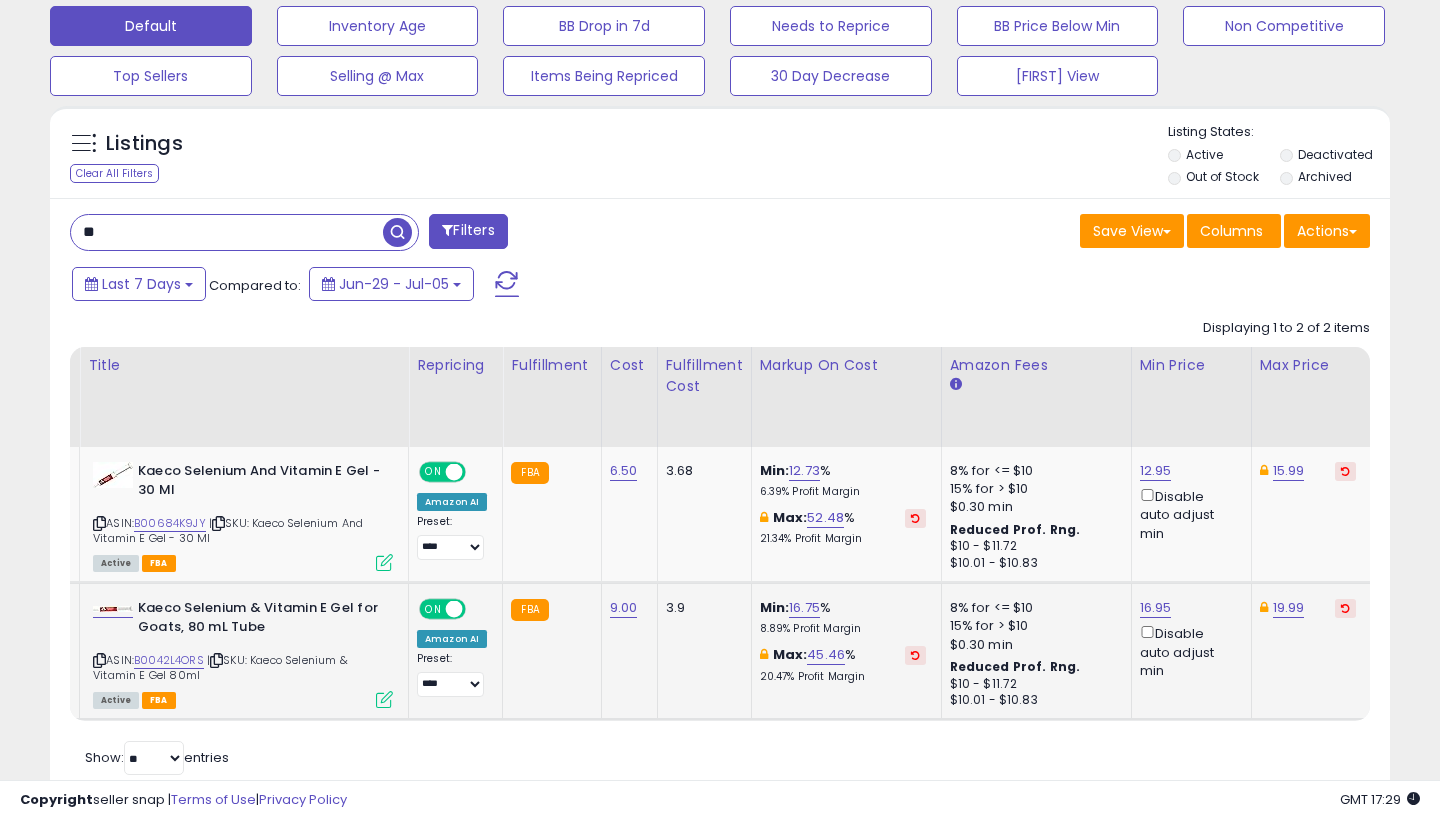 type on "*" 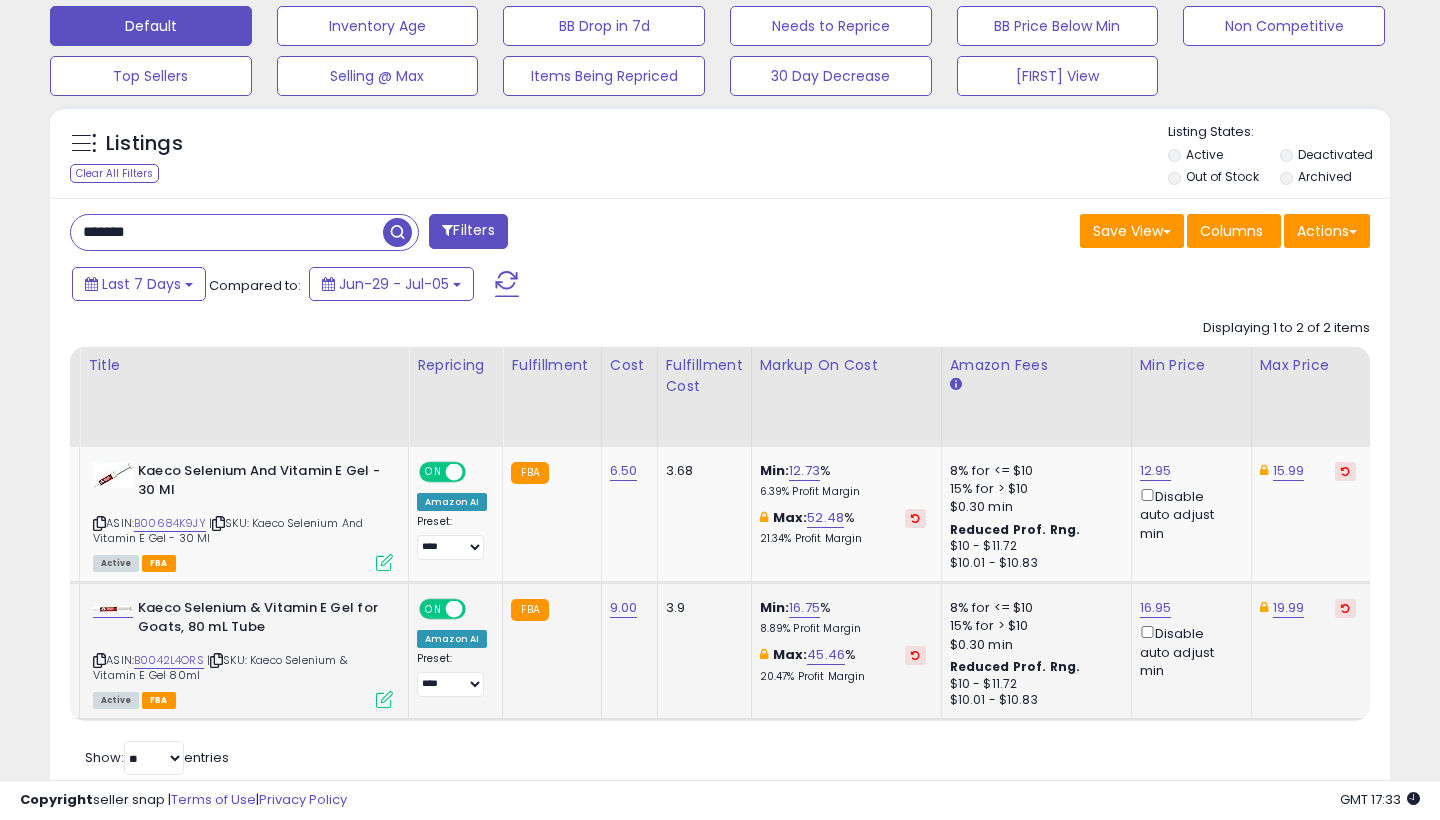 type on "*******" 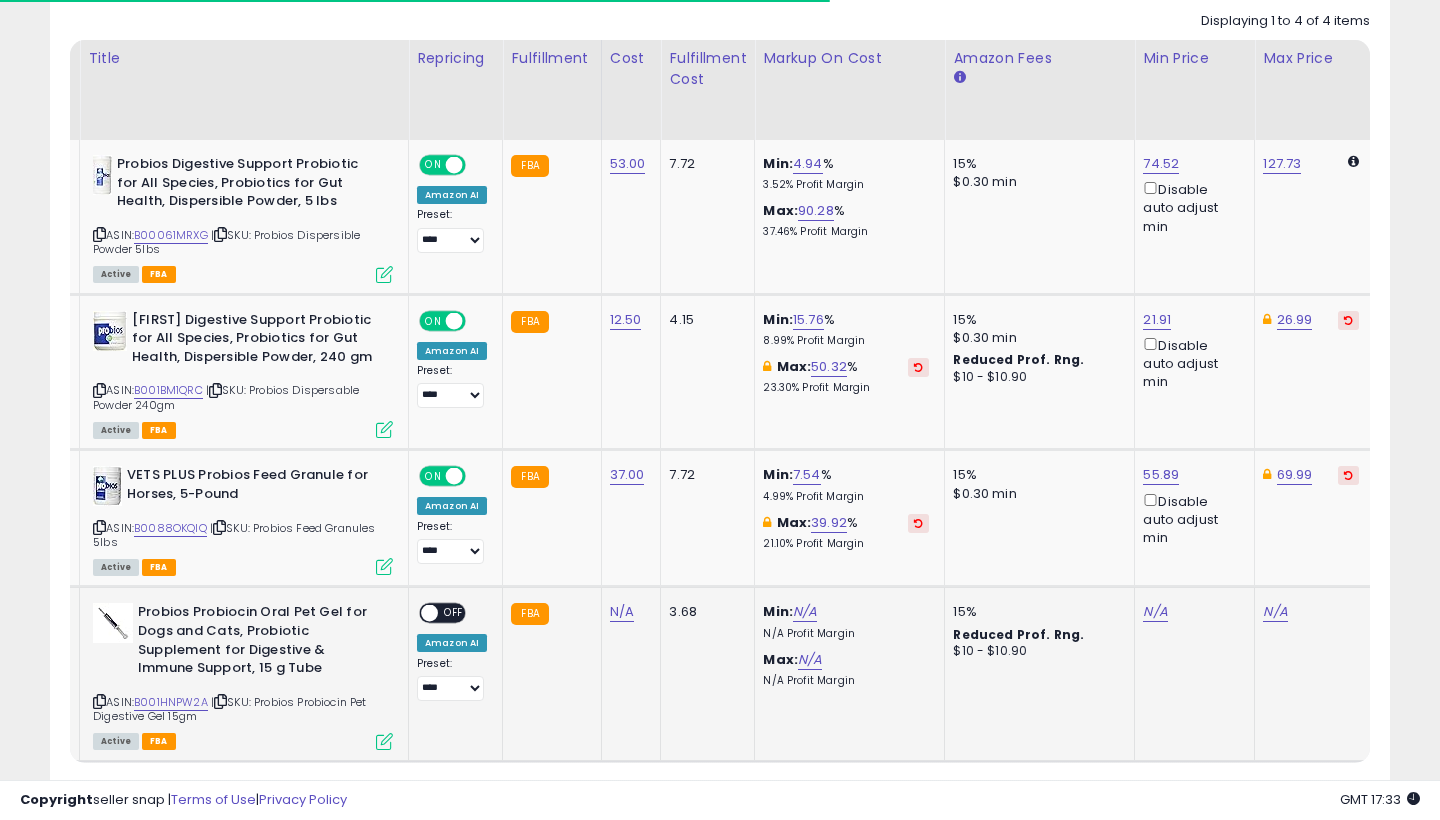 scroll, scrollTop: 949, scrollLeft: 0, axis: vertical 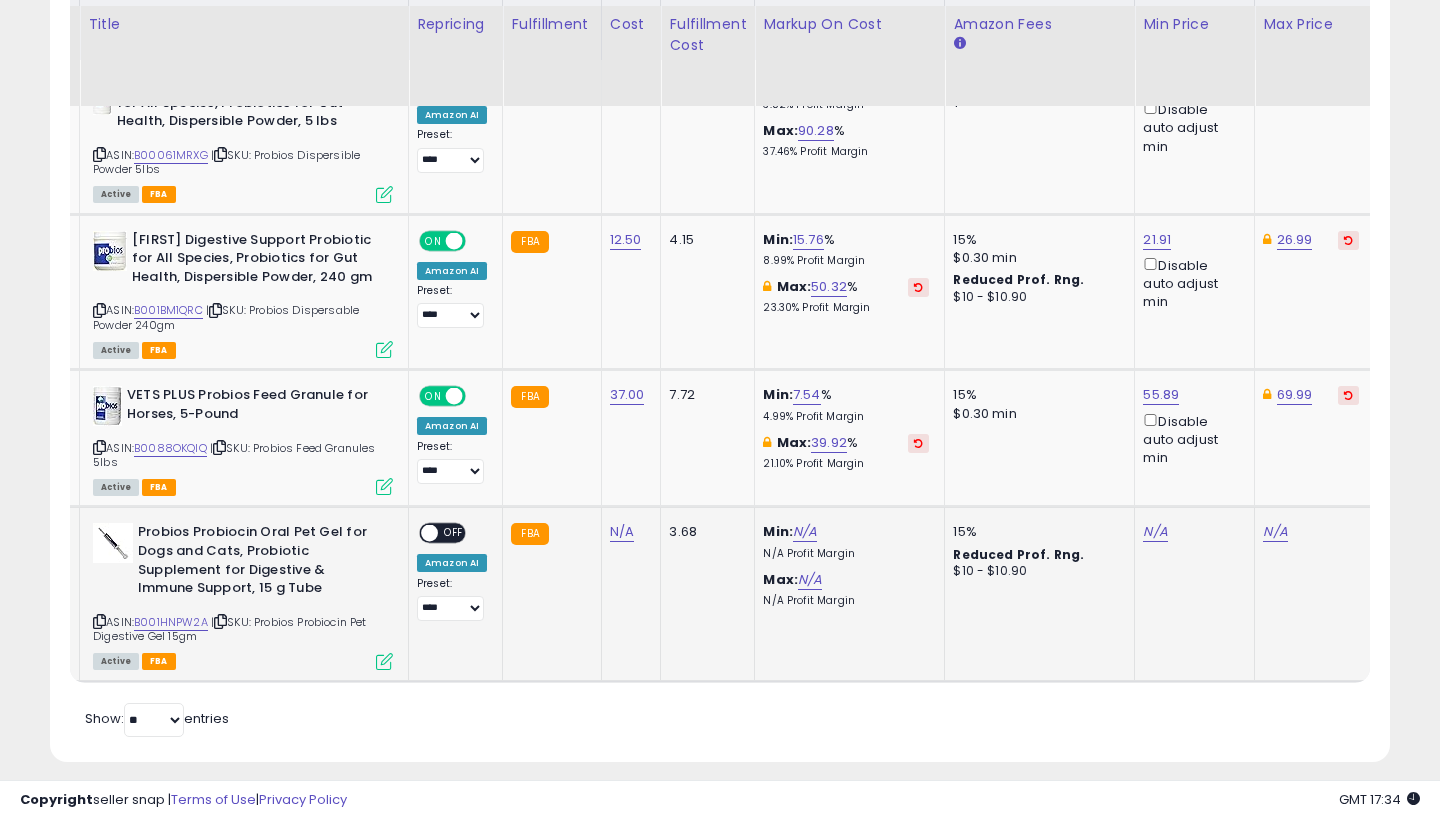 click on "N/A" at bounding box center (622, 532) 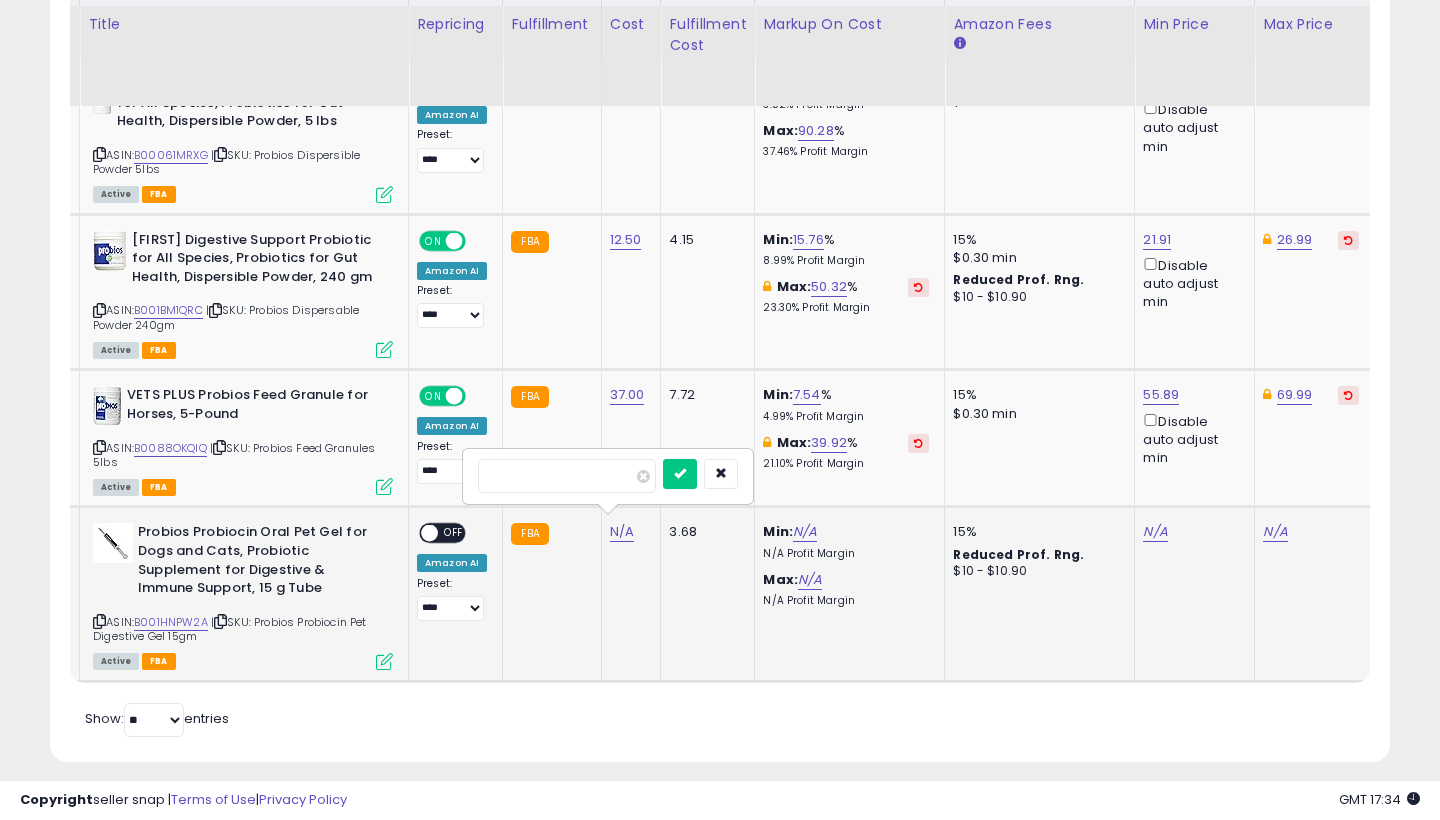 type on "*" 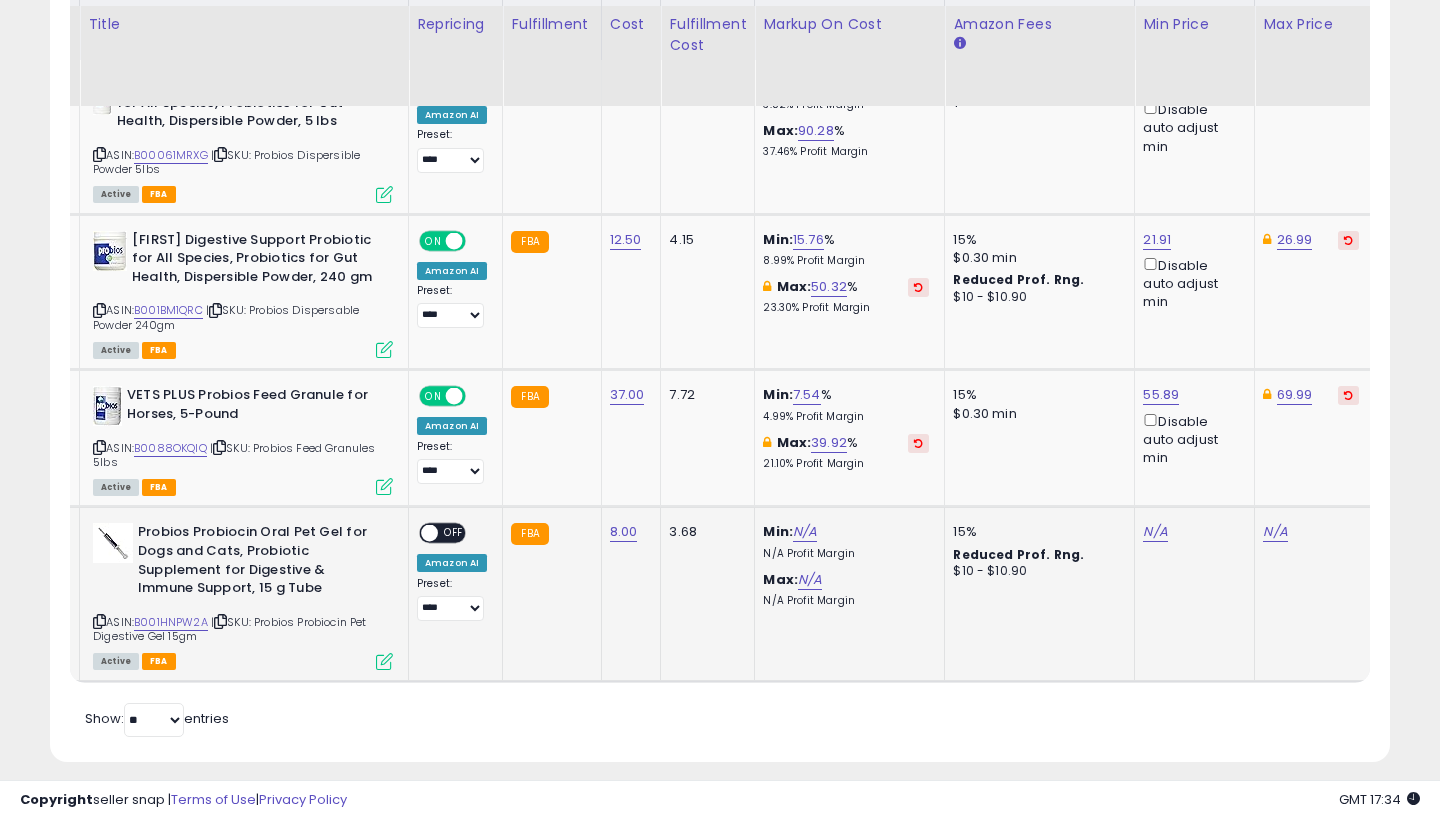 click on "N/A" at bounding box center (1155, 532) 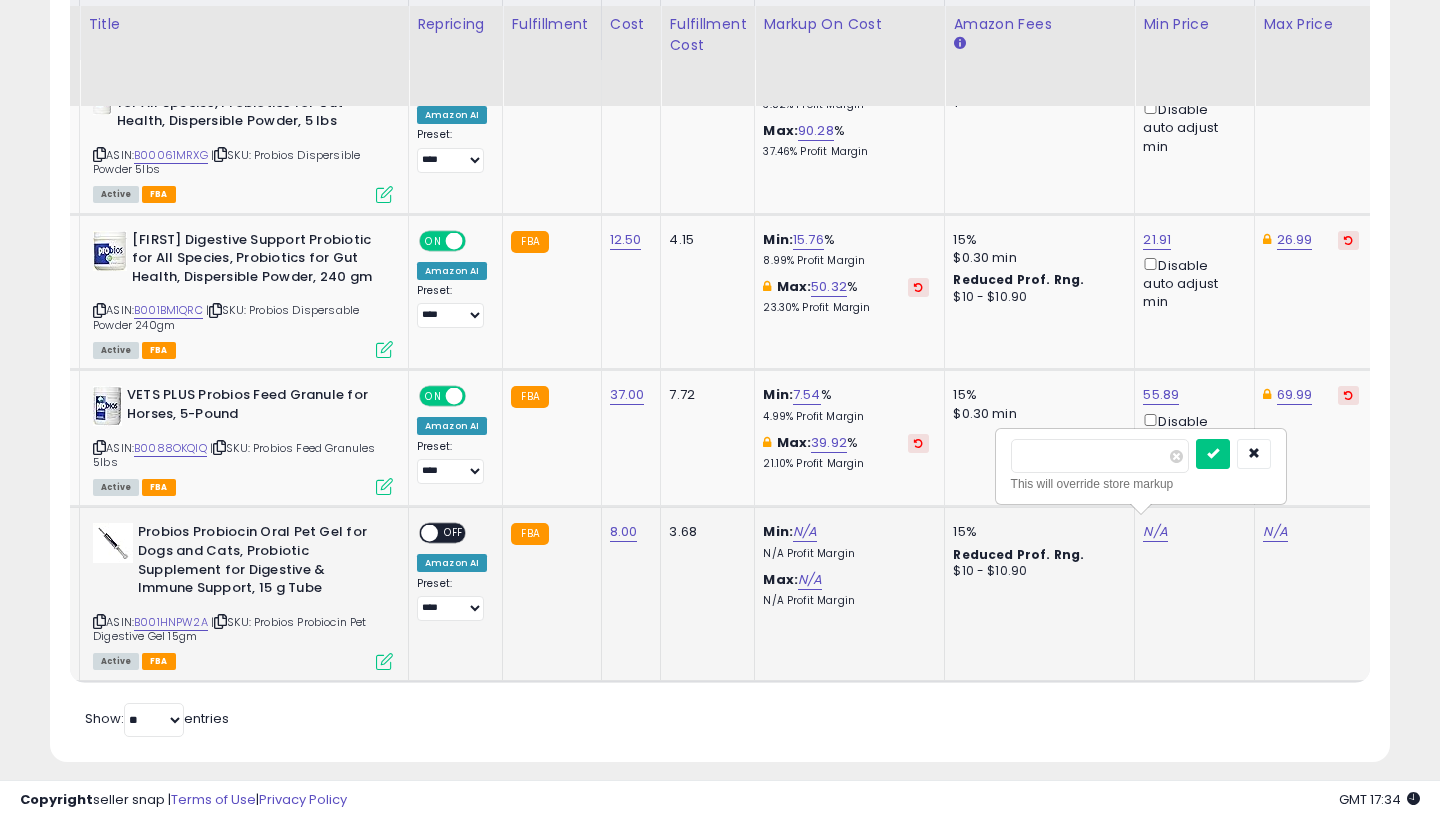 type on "*****" 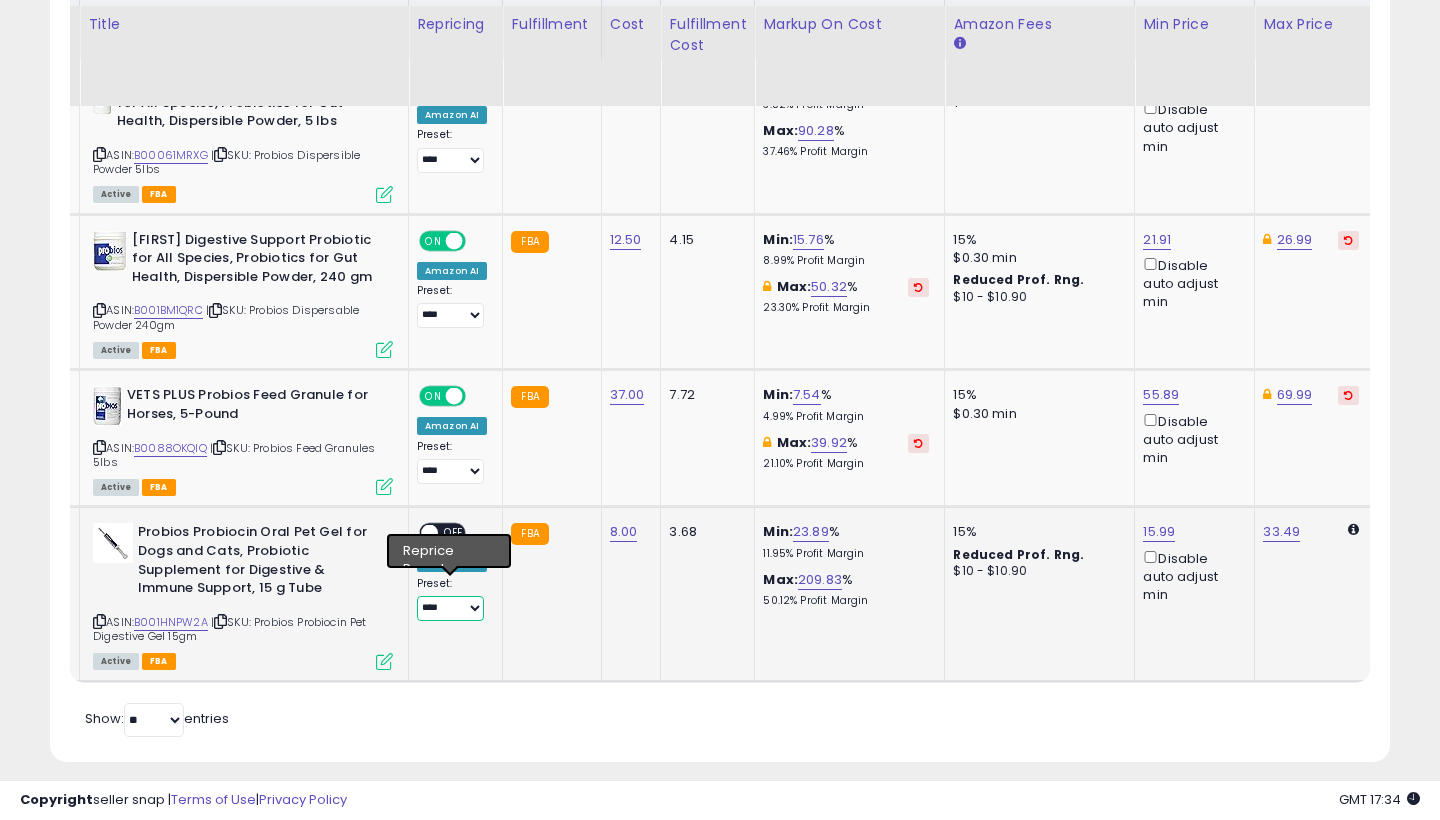 select on "**********" 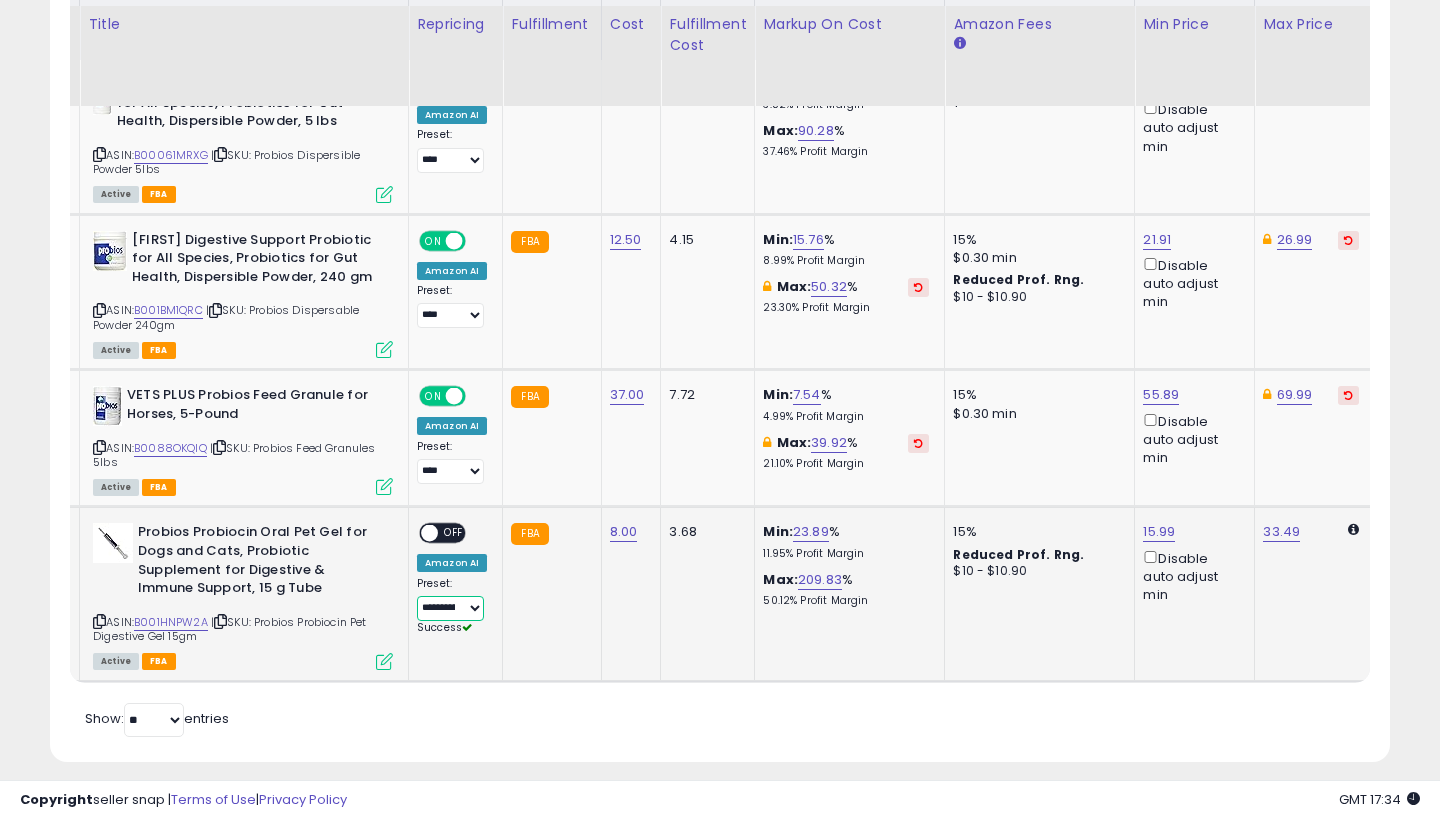 click at bounding box center (429, 533) 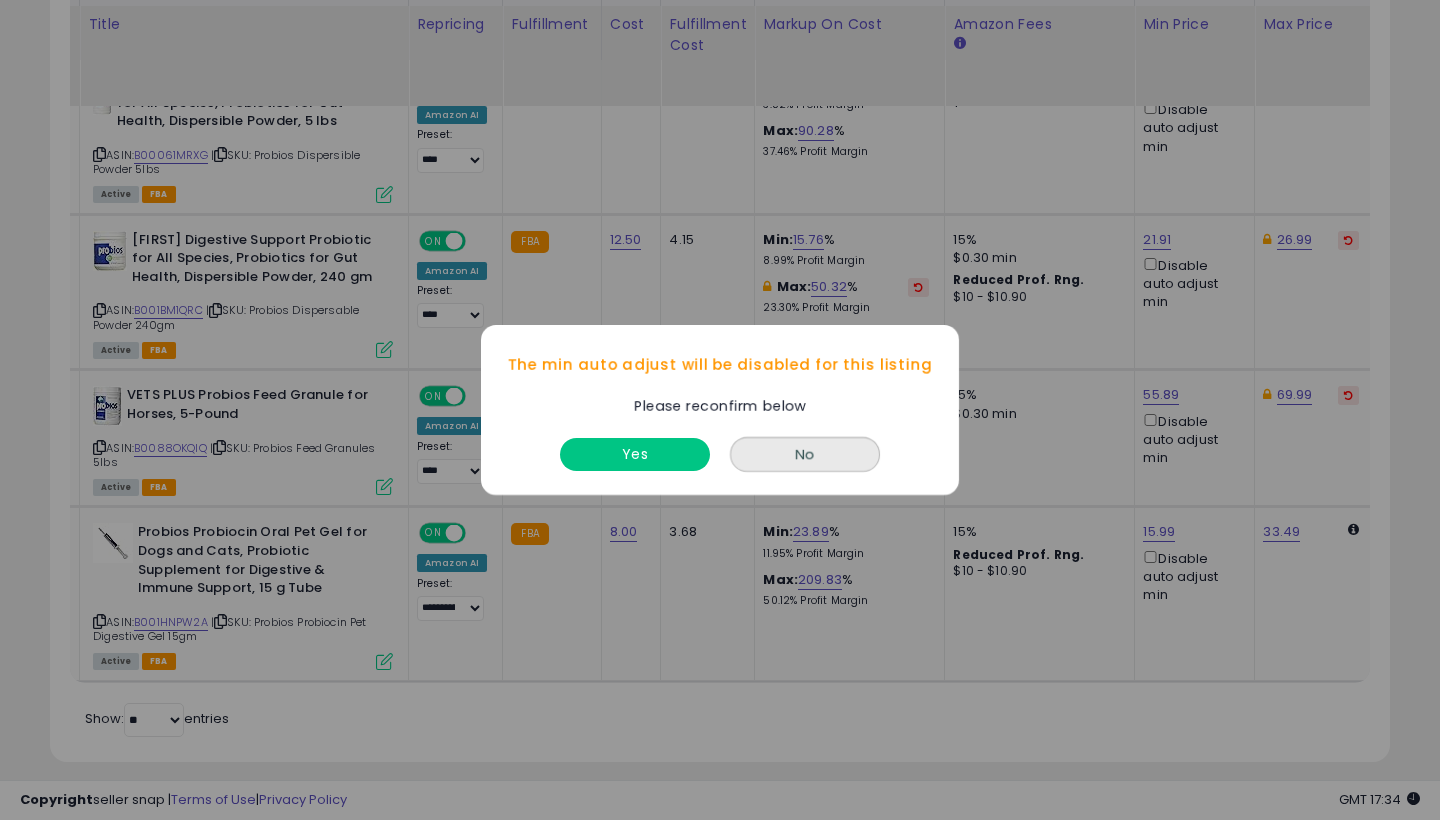 click on "Yes
No" at bounding box center (720, 456) 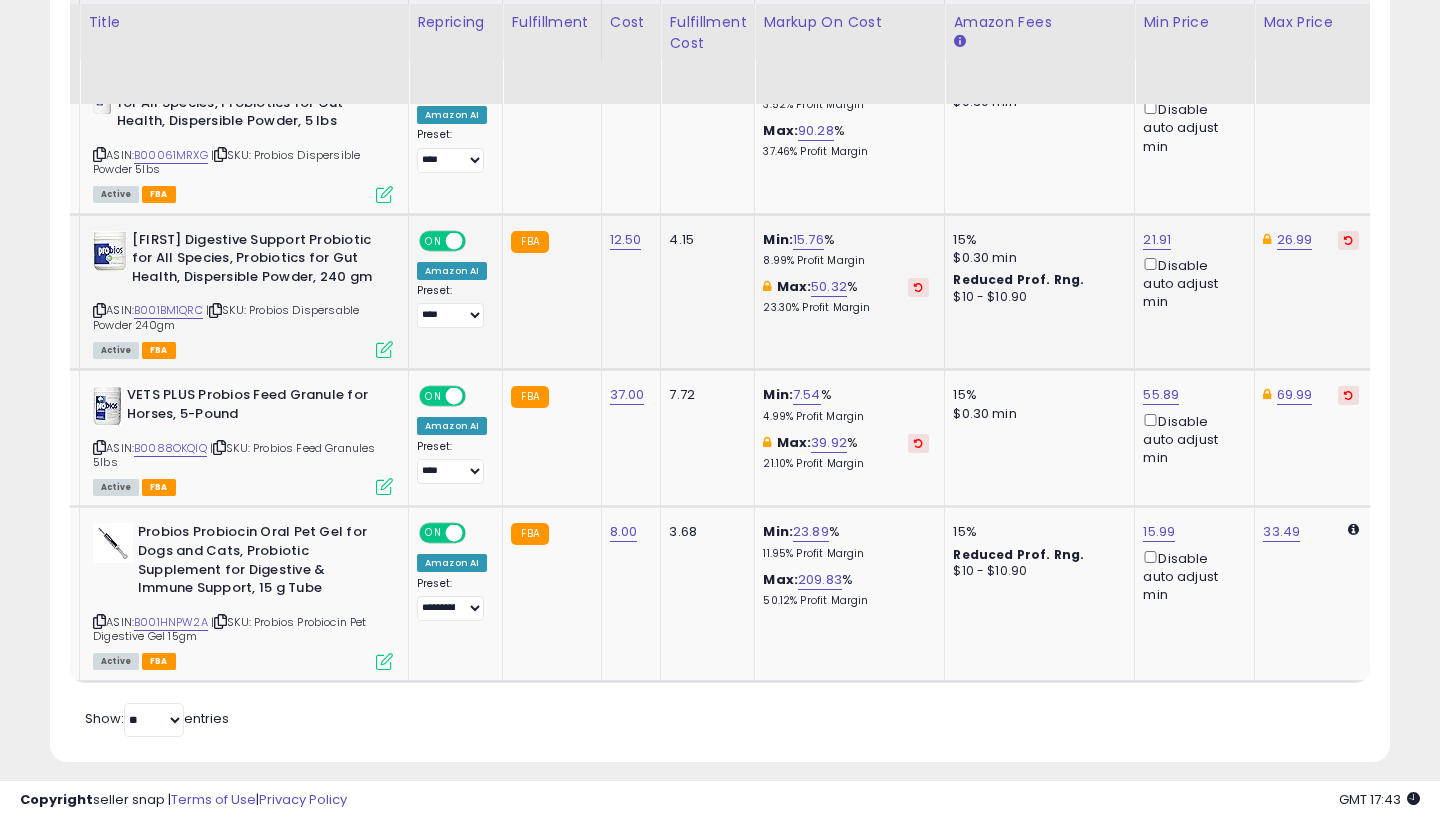 scroll, scrollTop: 676, scrollLeft: 0, axis: vertical 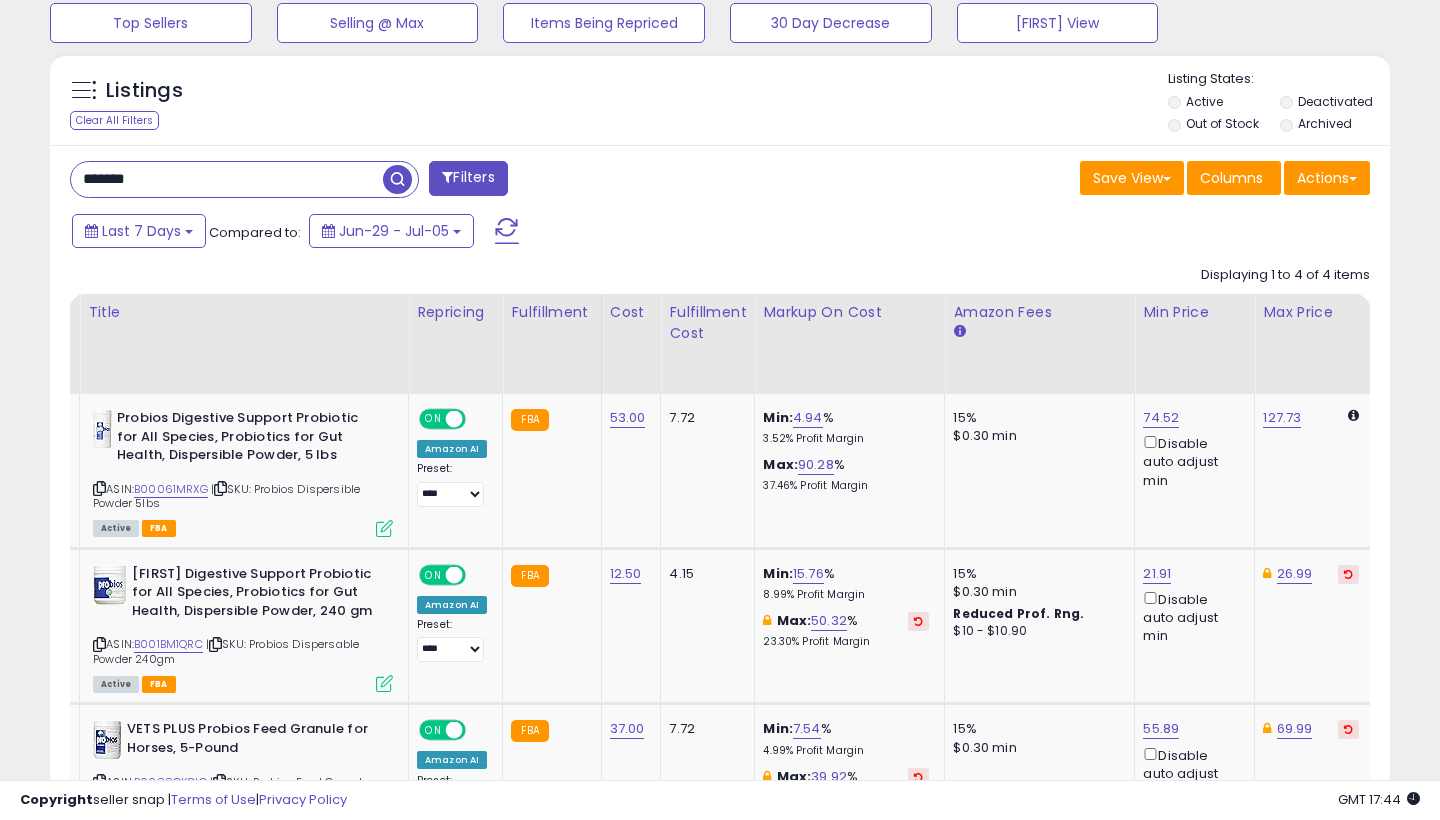 click on "*******" at bounding box center [227, 179] 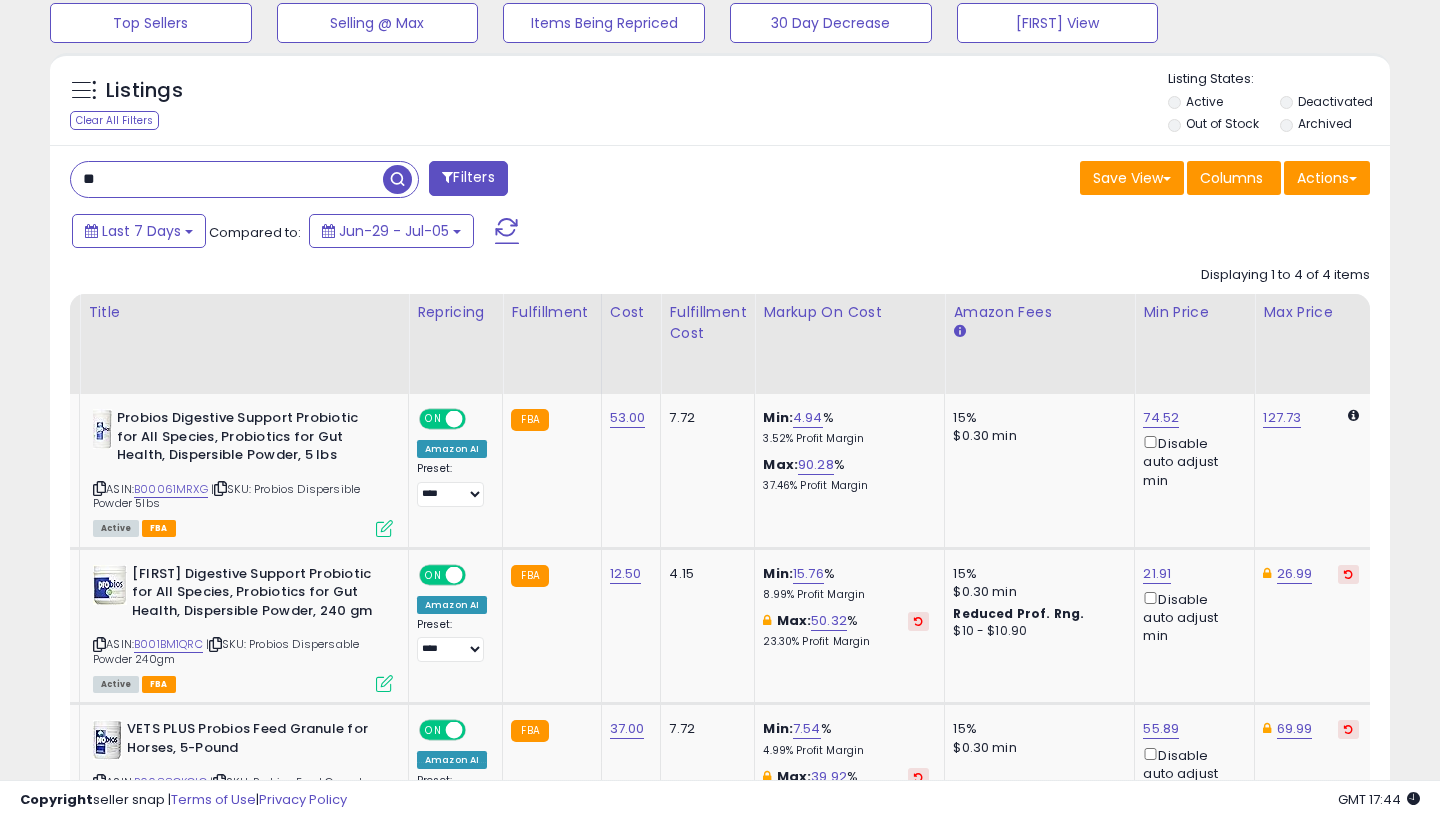 type on "*" 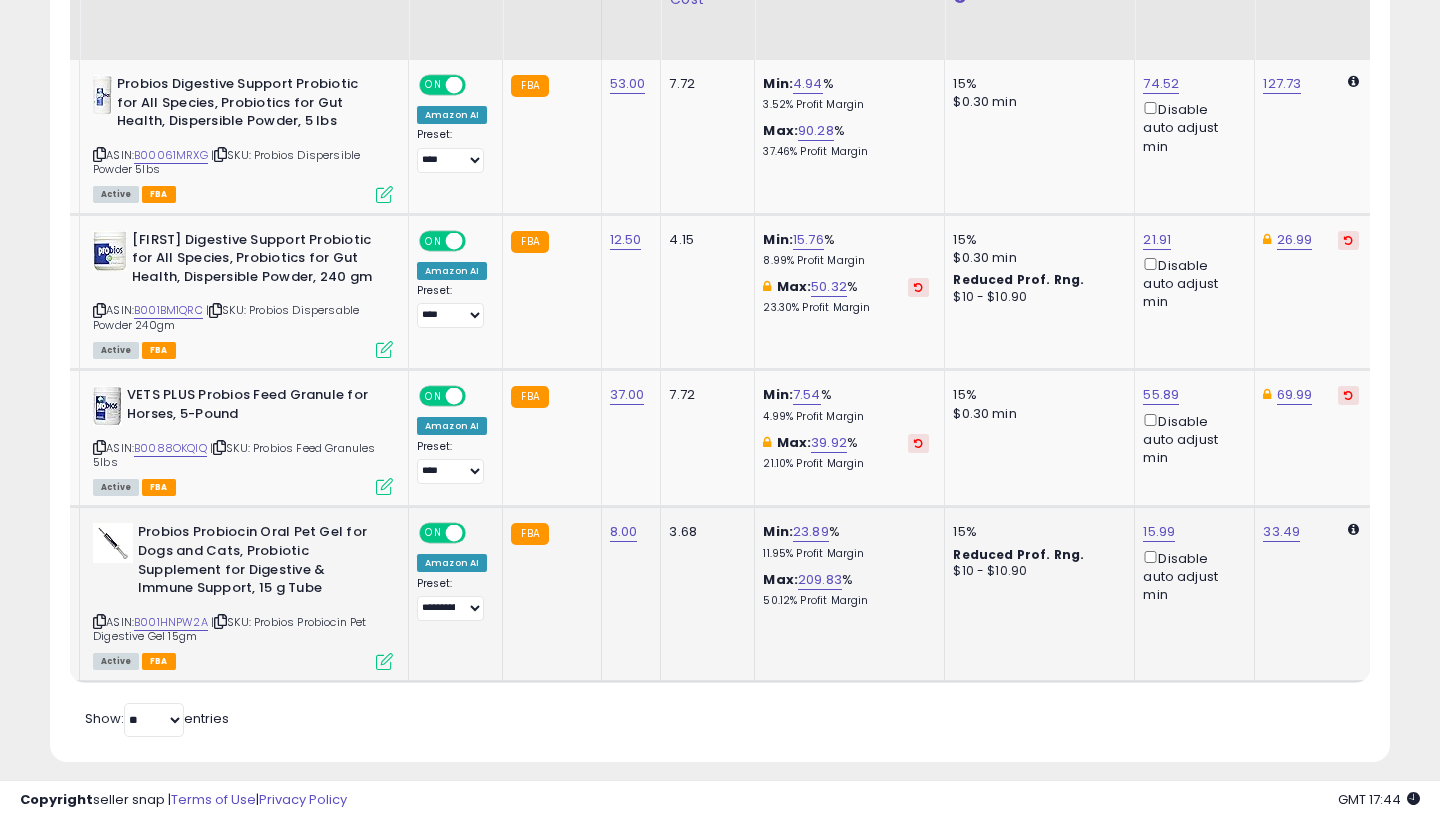 scroll, scrollTop: 808, scrollLeft: 0, axis: vertical 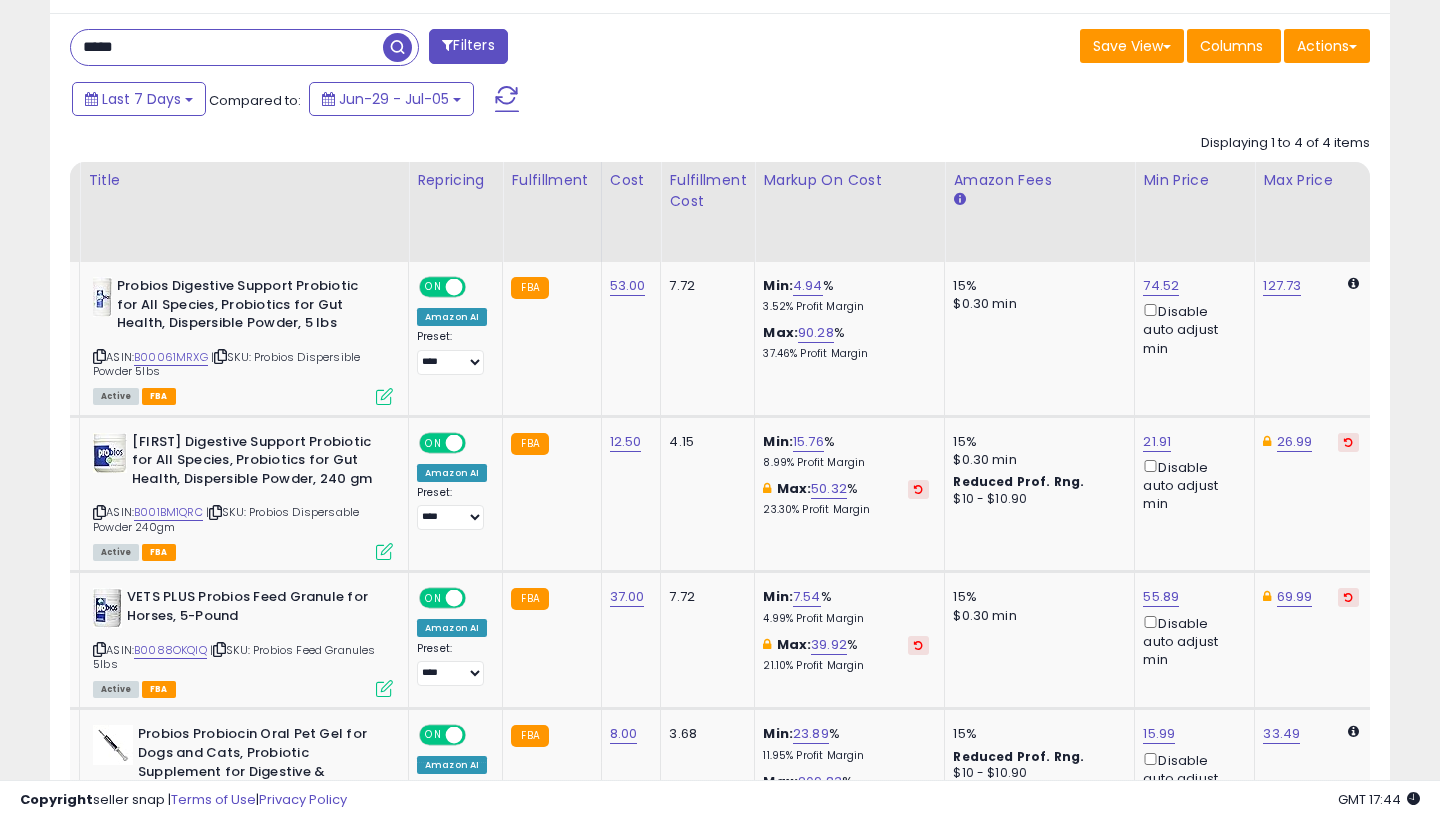type on "*****" 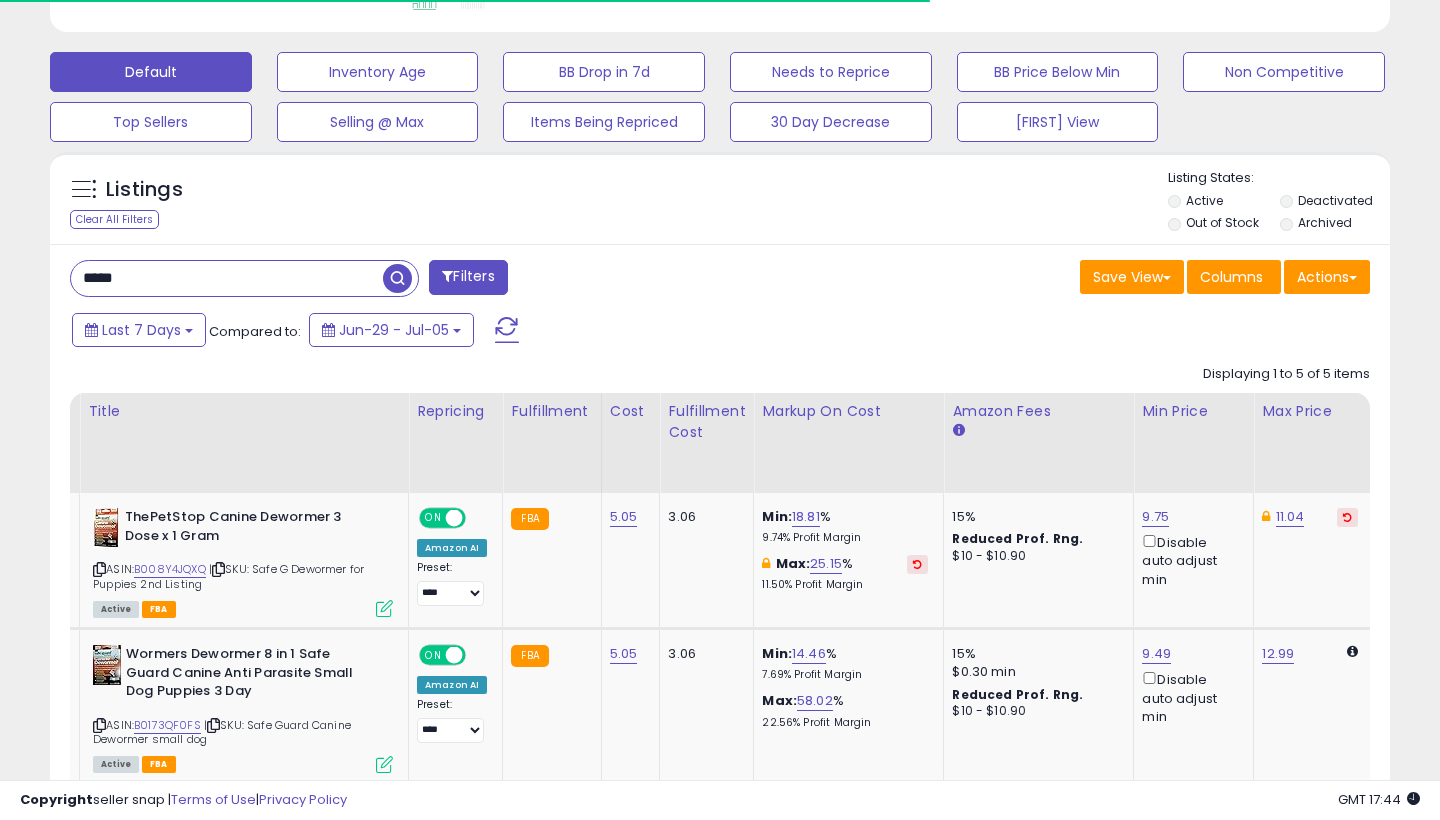scroll, scrollTop: 932, scrollLeft: 0, axis: vertical 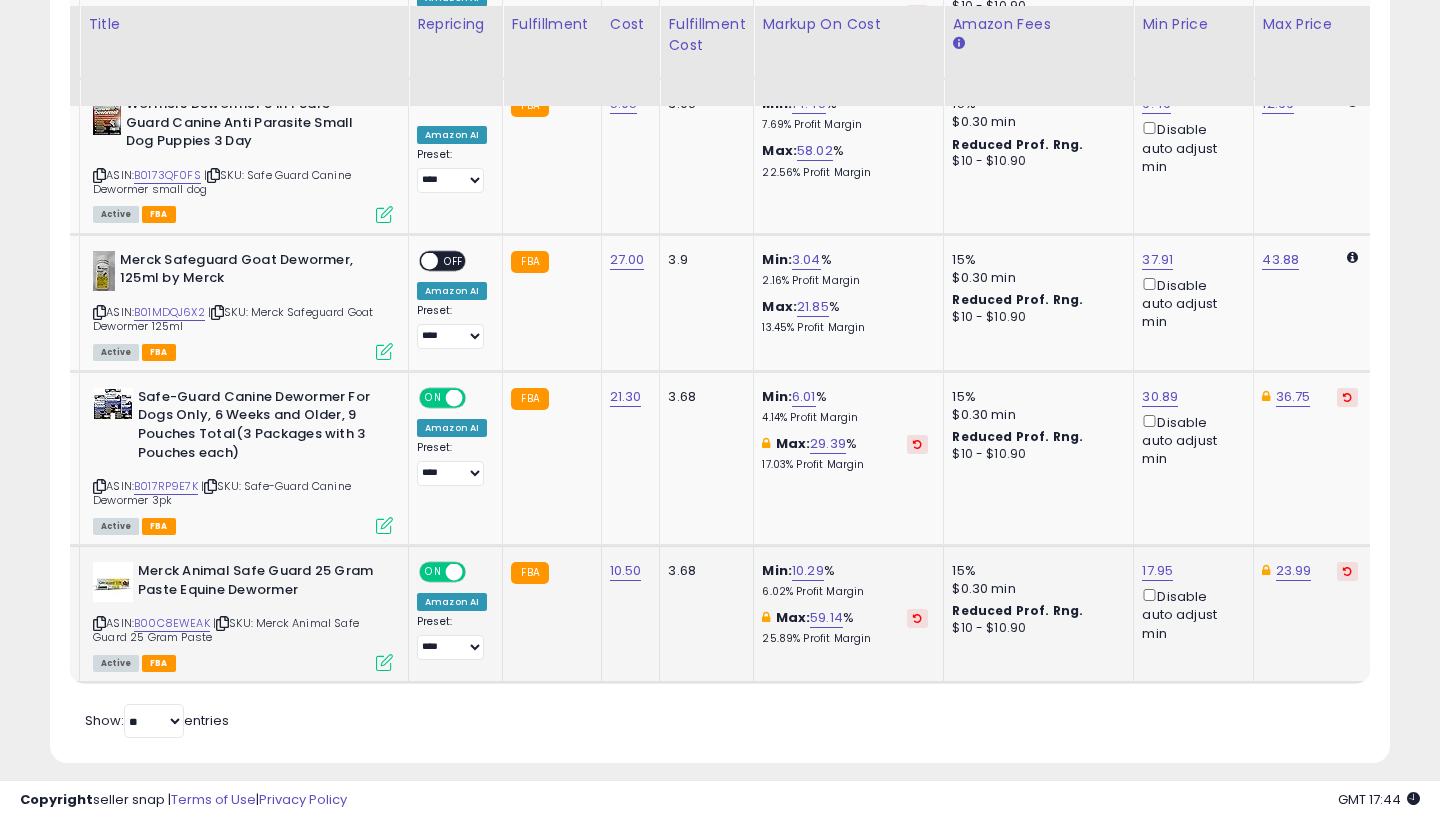 click on "17.95" at bounding box center (1155, -33) 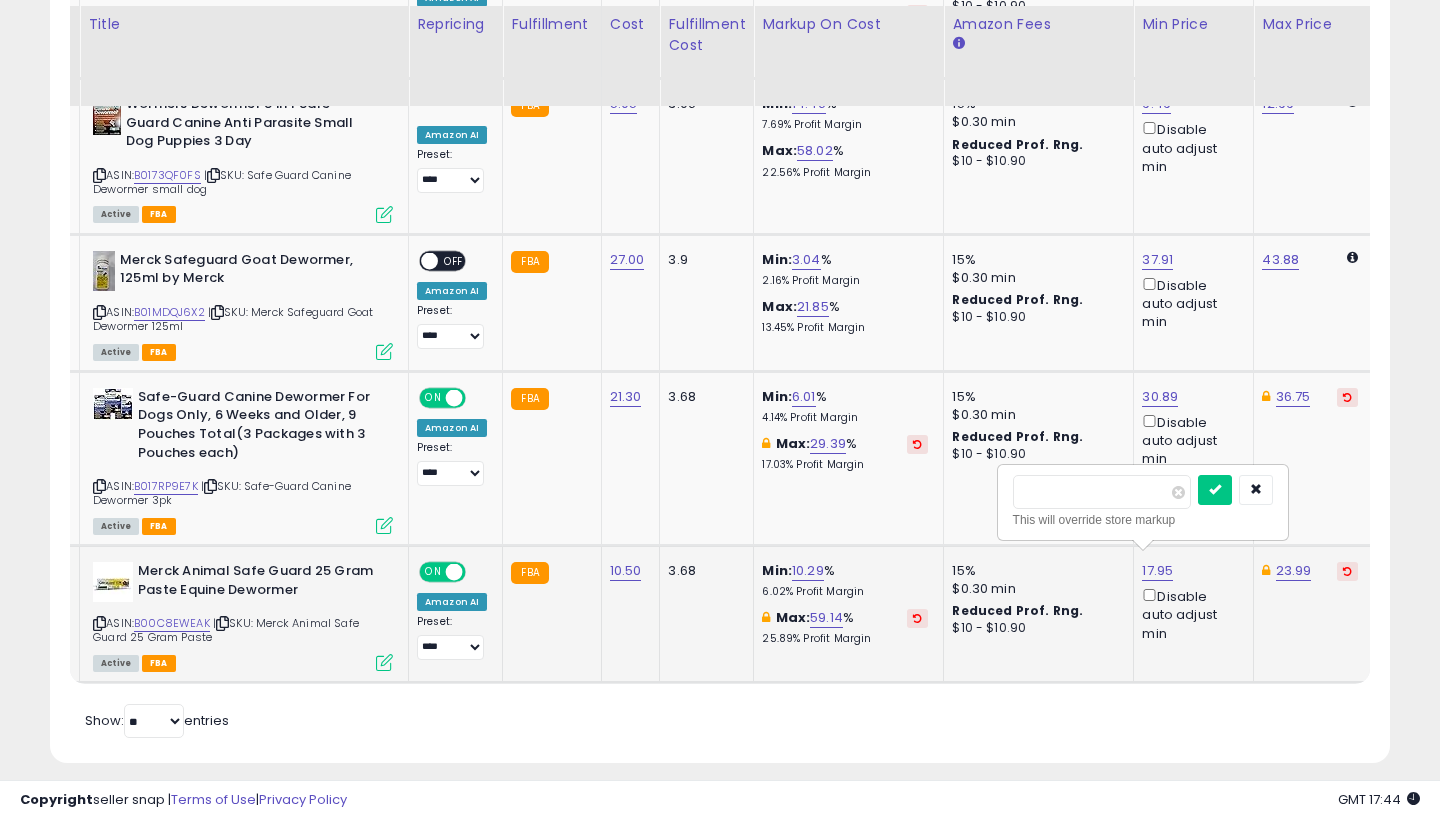 type on "*****" 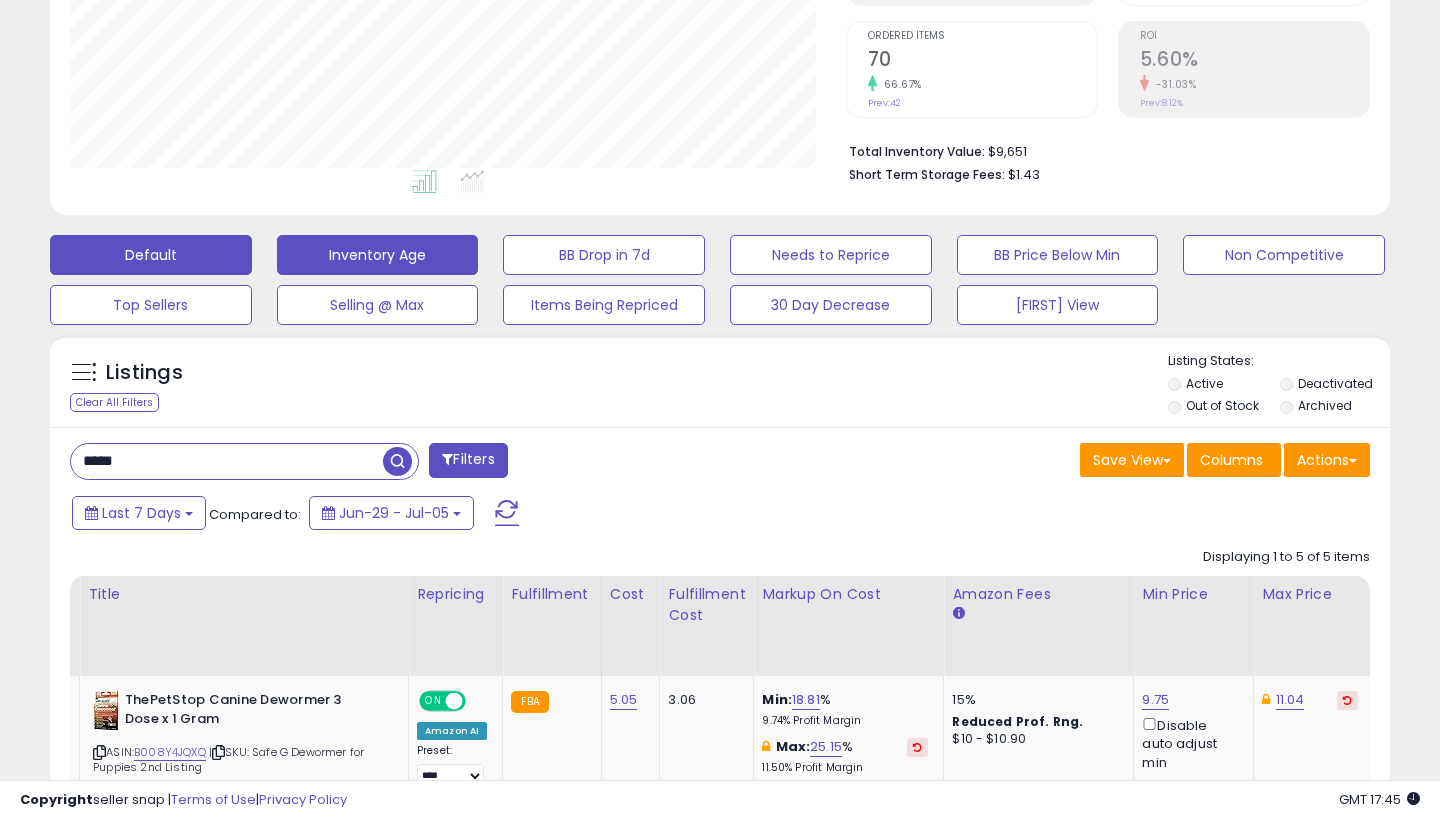 scroll, scrollTop: 291, scrollLeft: 0, axis: vertical 